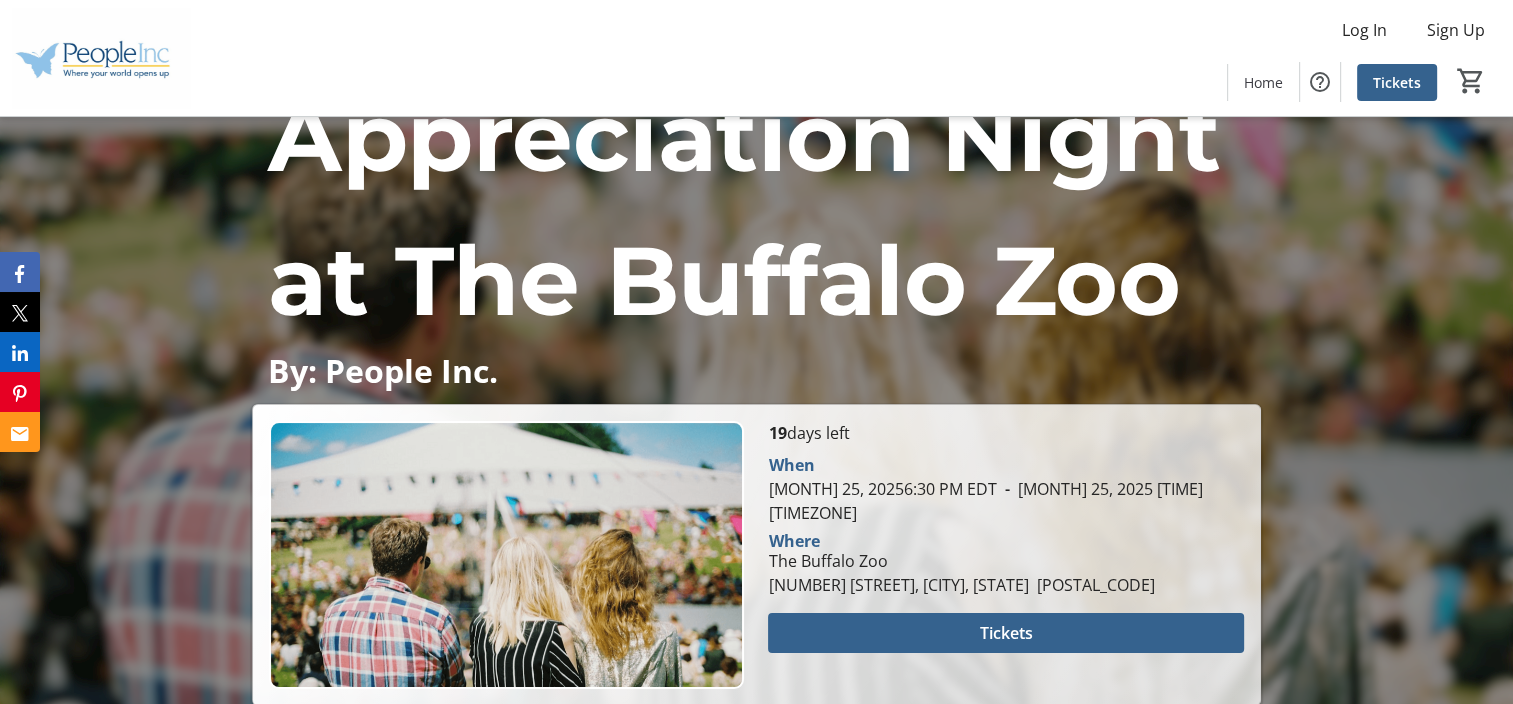 scroll, scrollTop: 500, scrollLeft: 0, axis: vertical 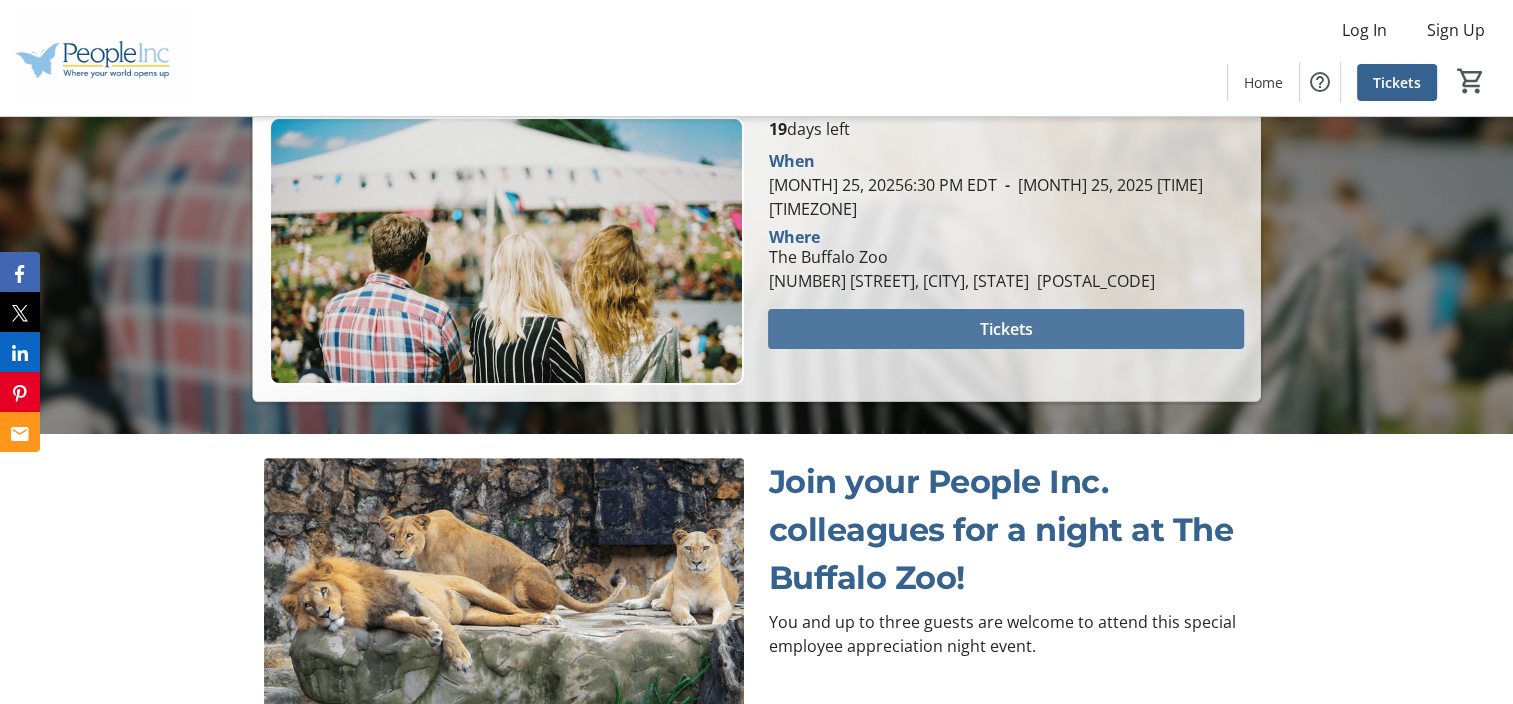 click on "Tickets" at bounding box center (1006, 329) 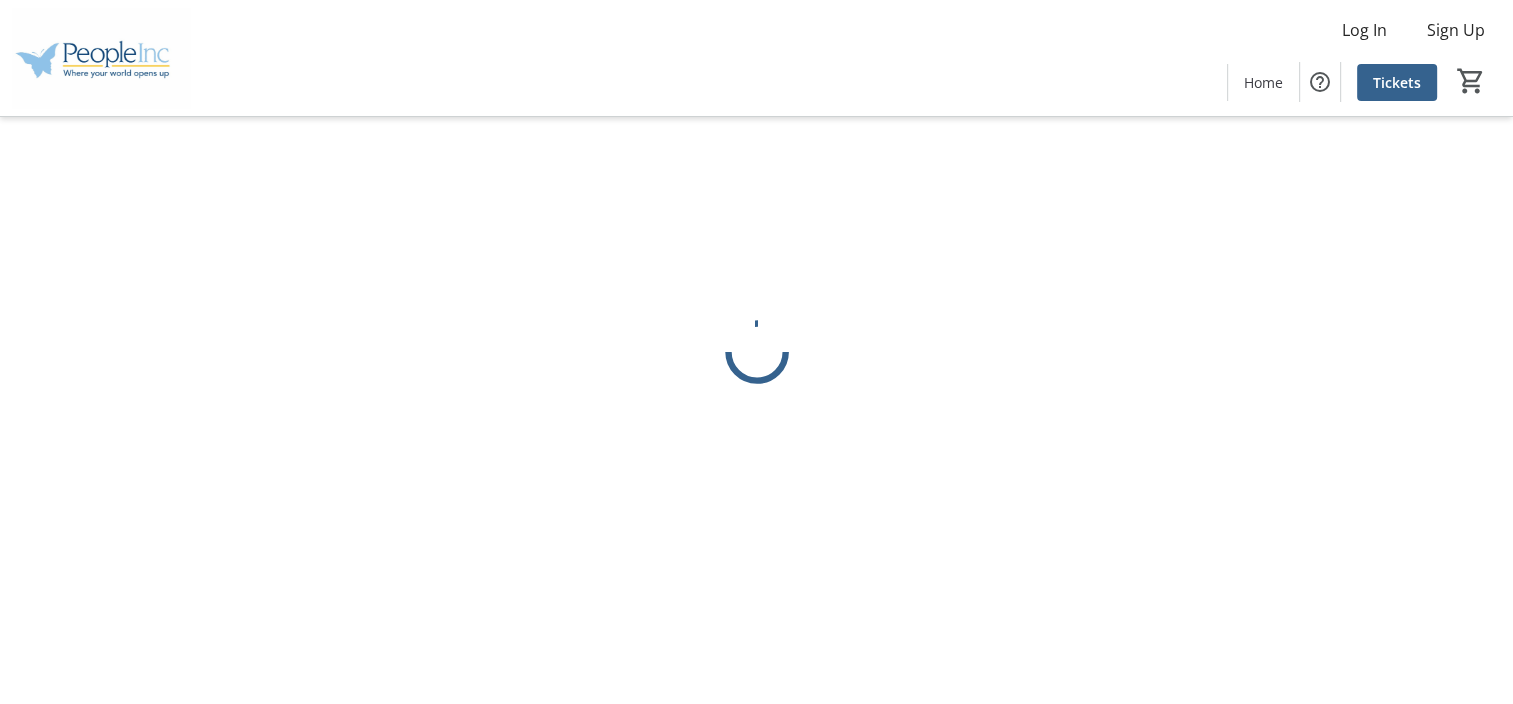 scroll, scrollTop: 0, scrollLeft: 0, axis: both 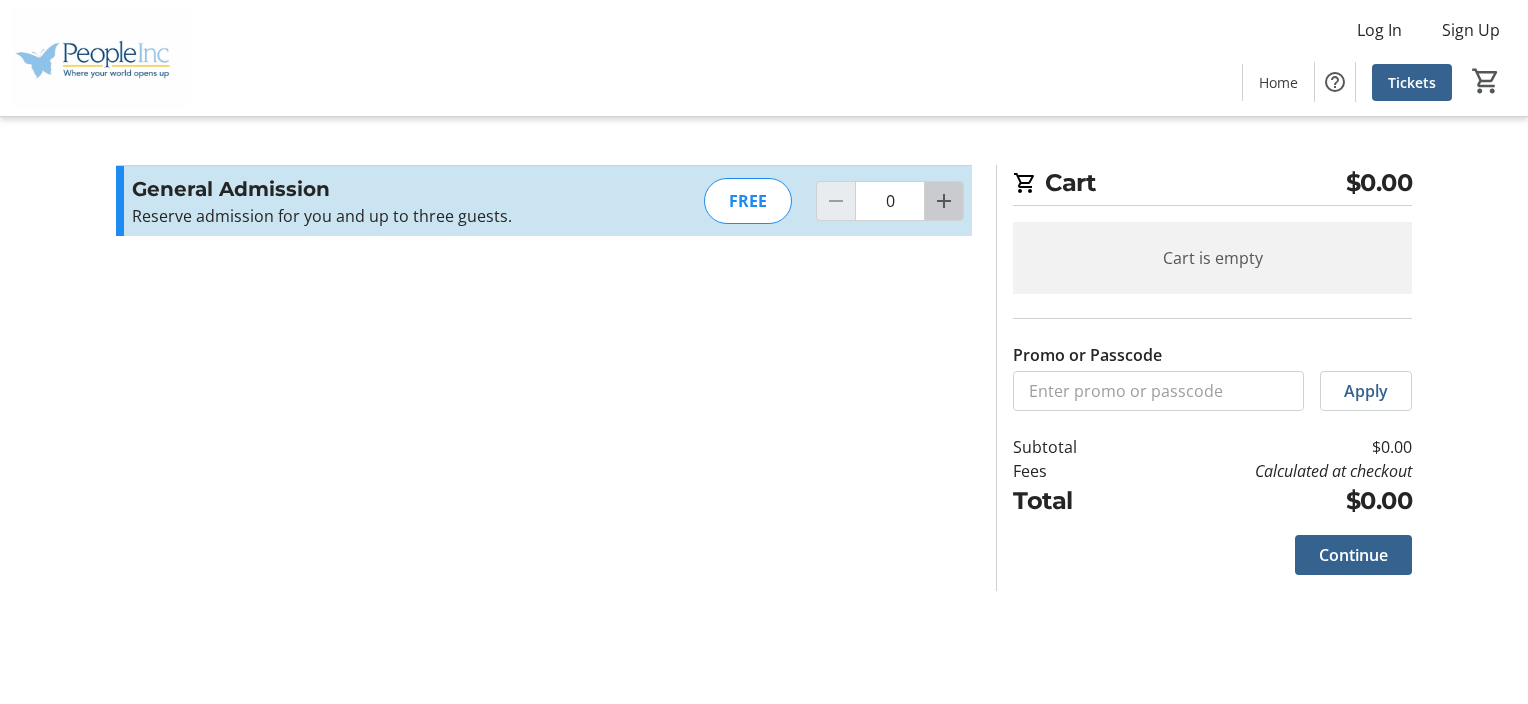 click 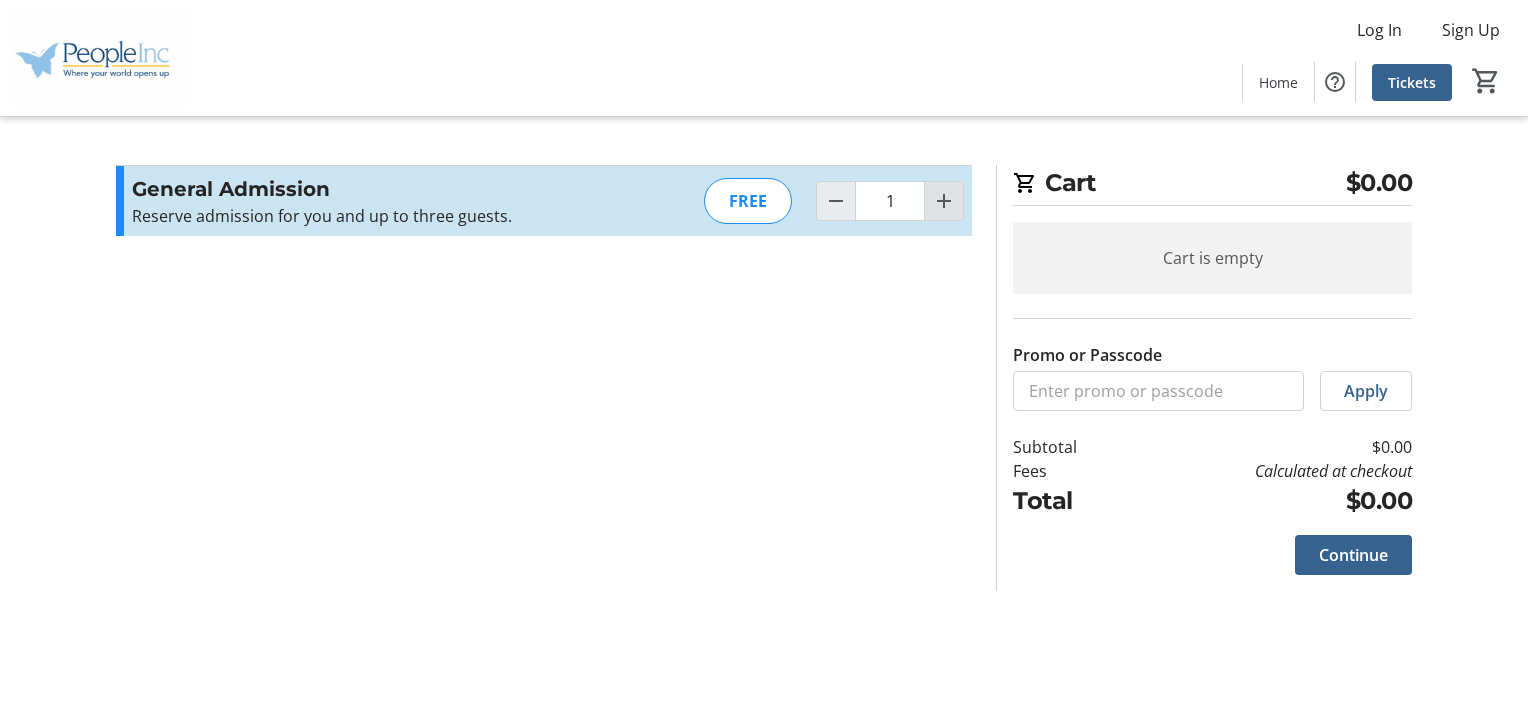 click 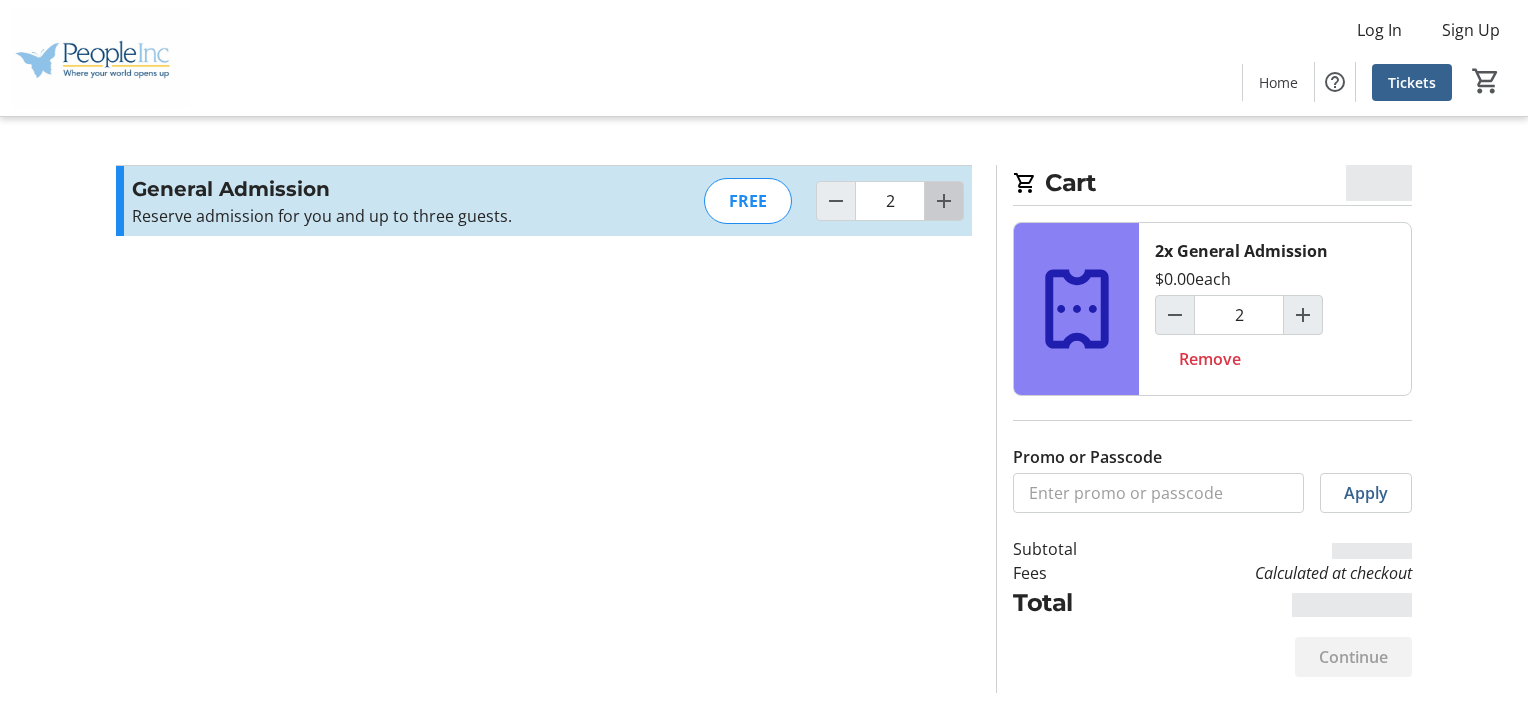 click 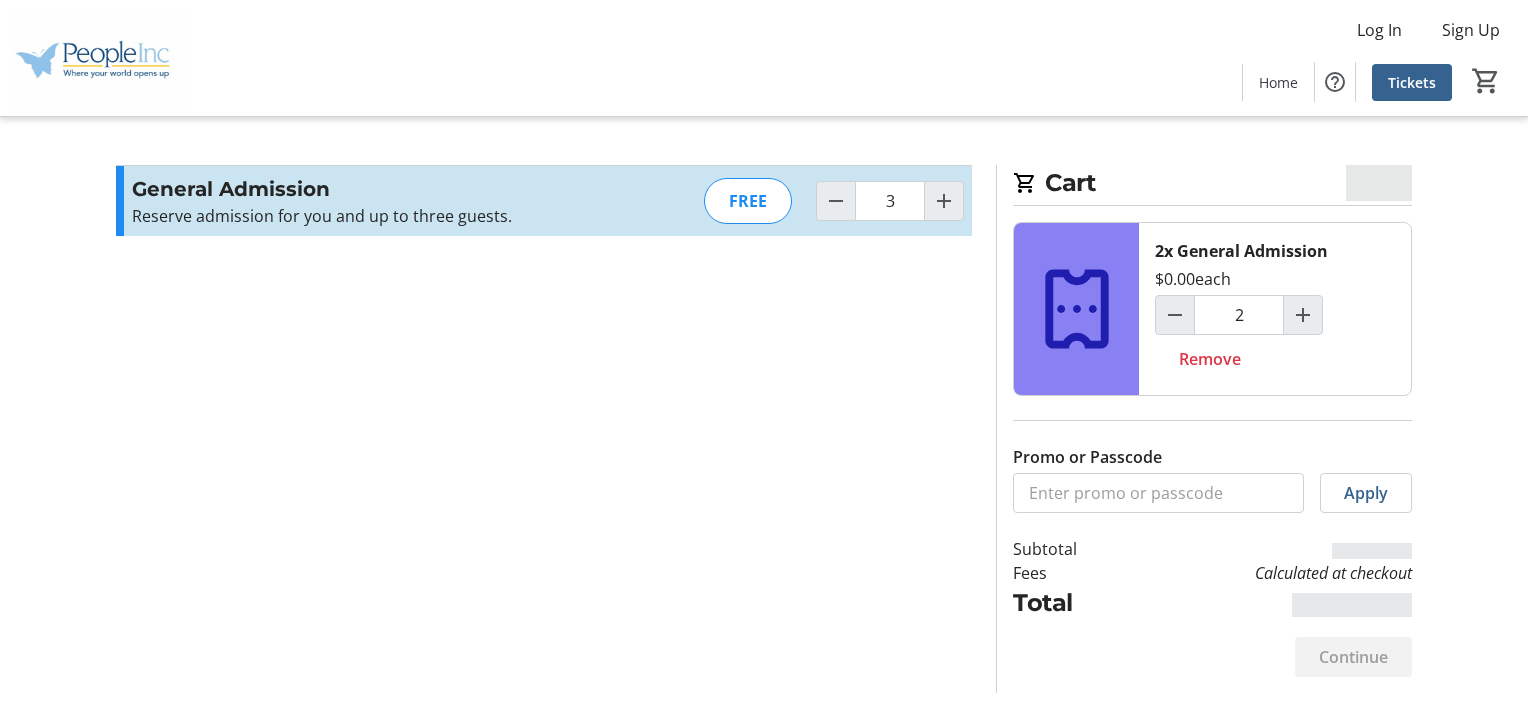 type on "3" 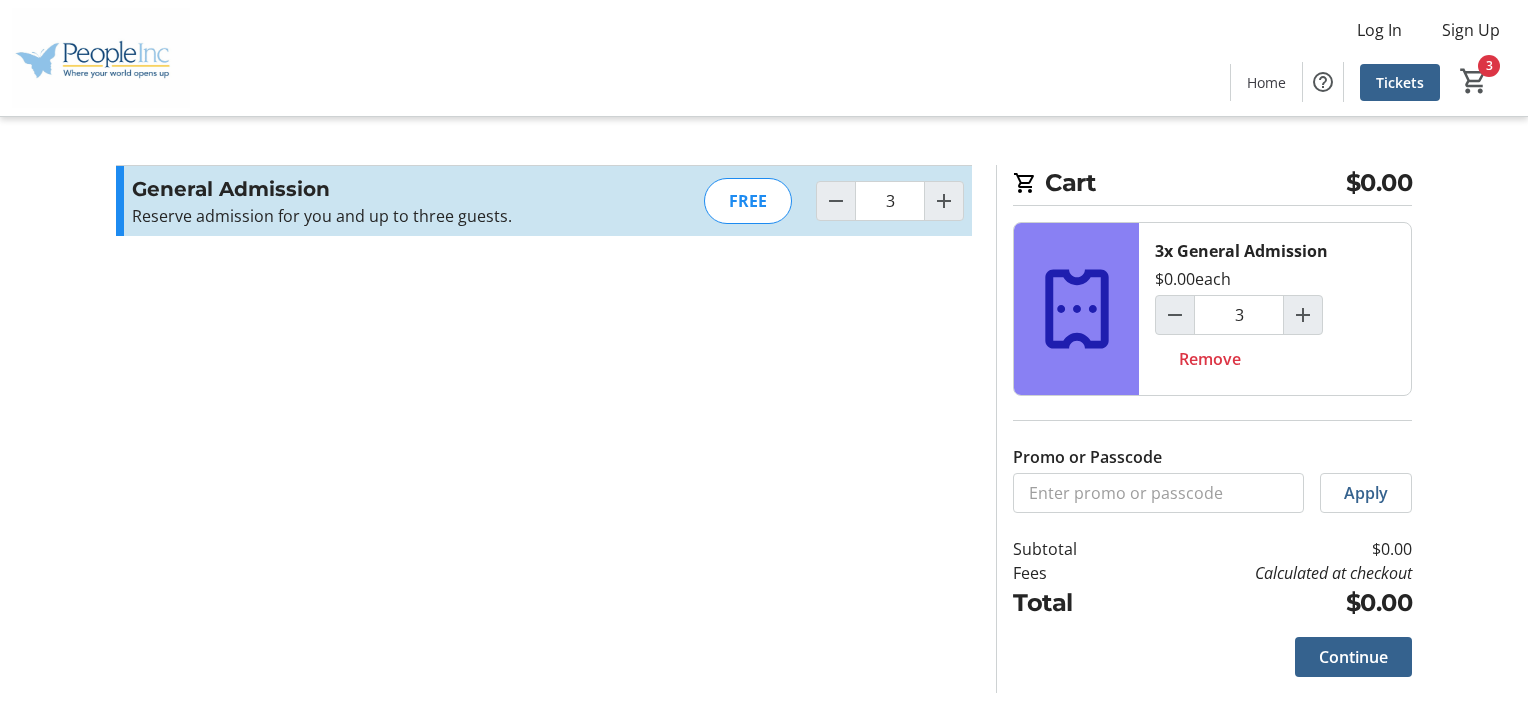 click on "Continue" 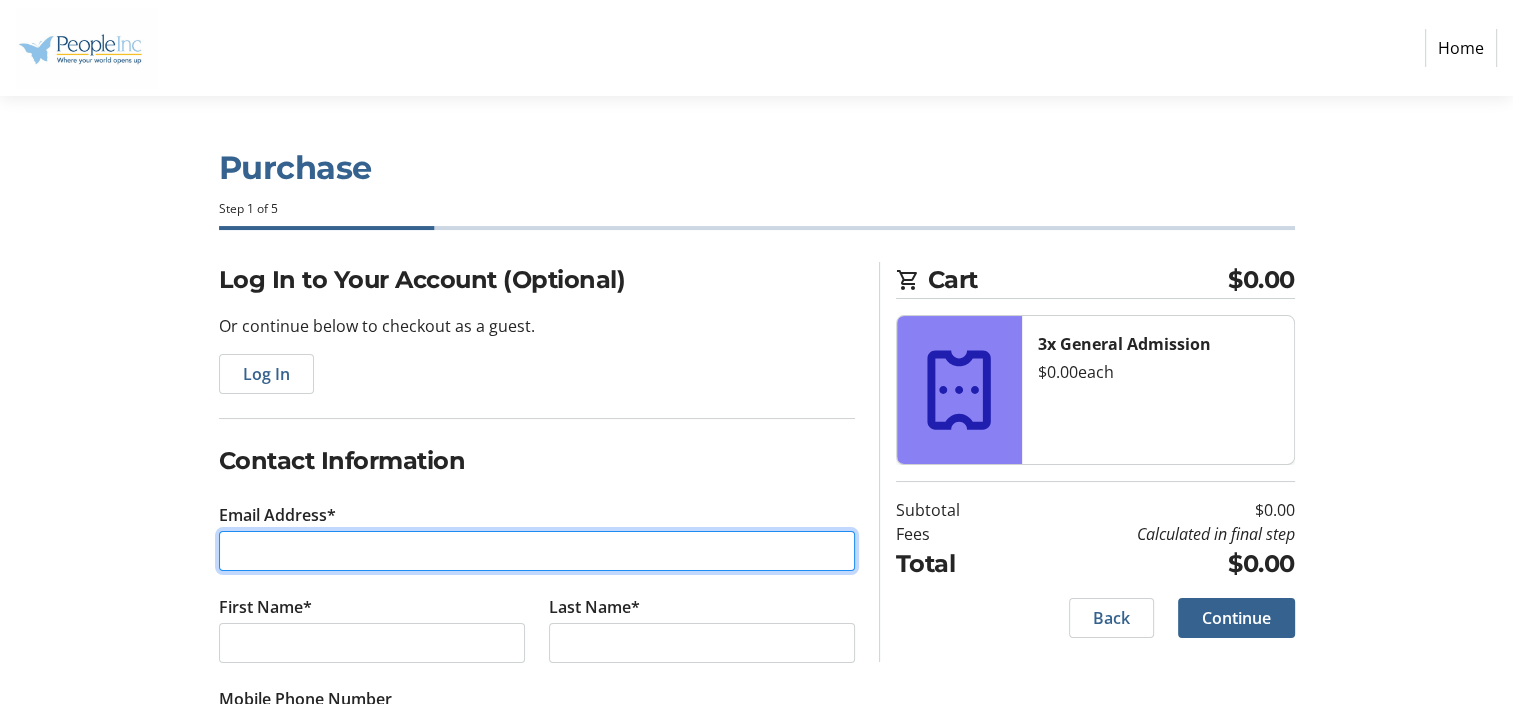 click on "Email Address*" at bounding box center [537, 551] 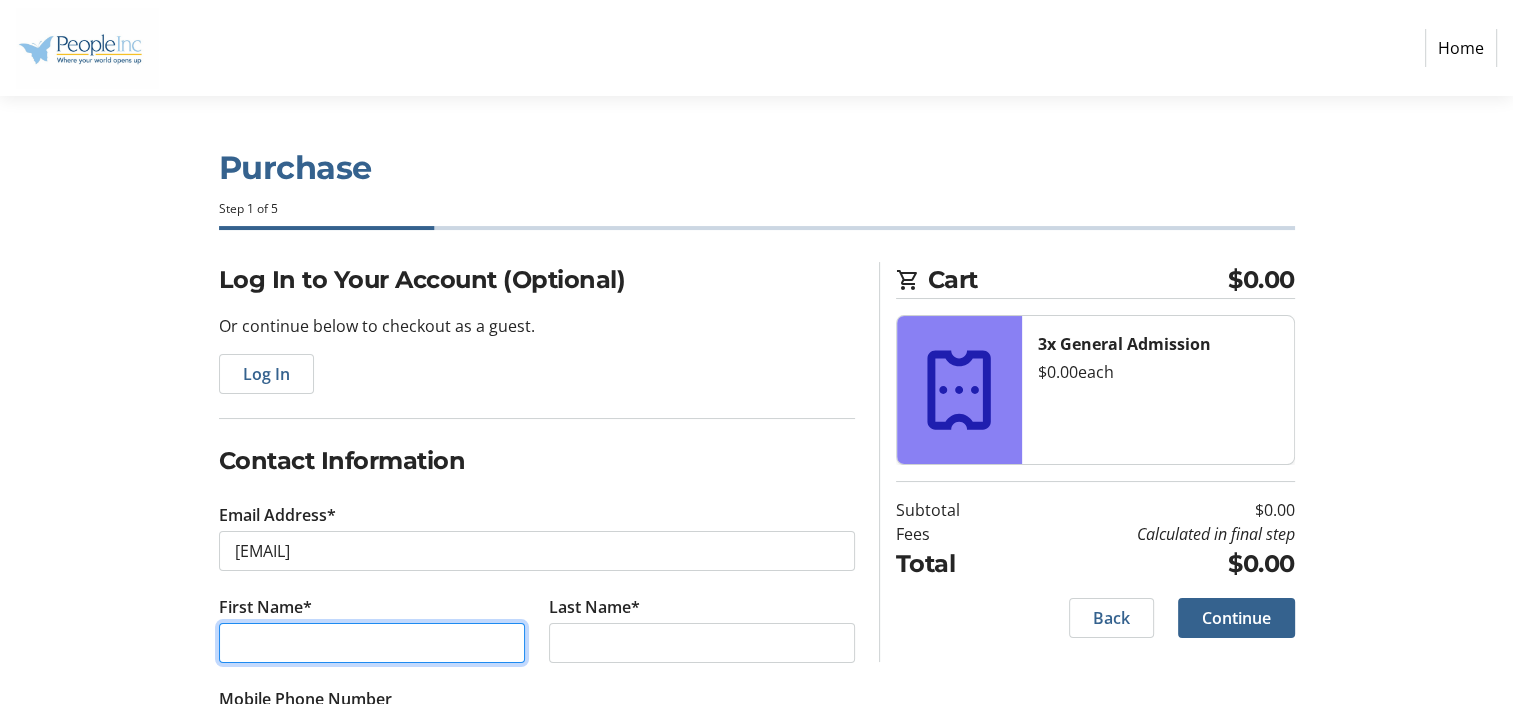 type on "[FIRST]" 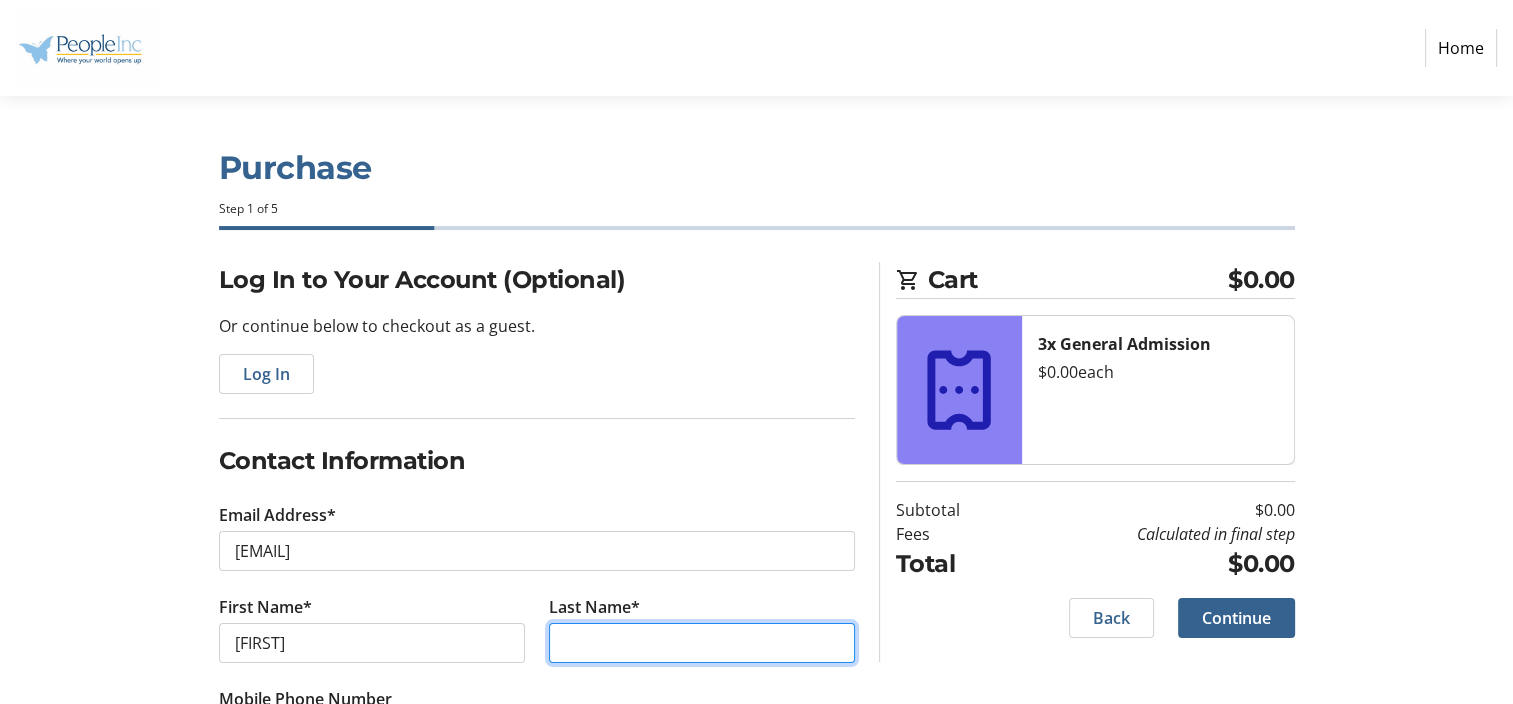type on "[LAST]-[LAST]" 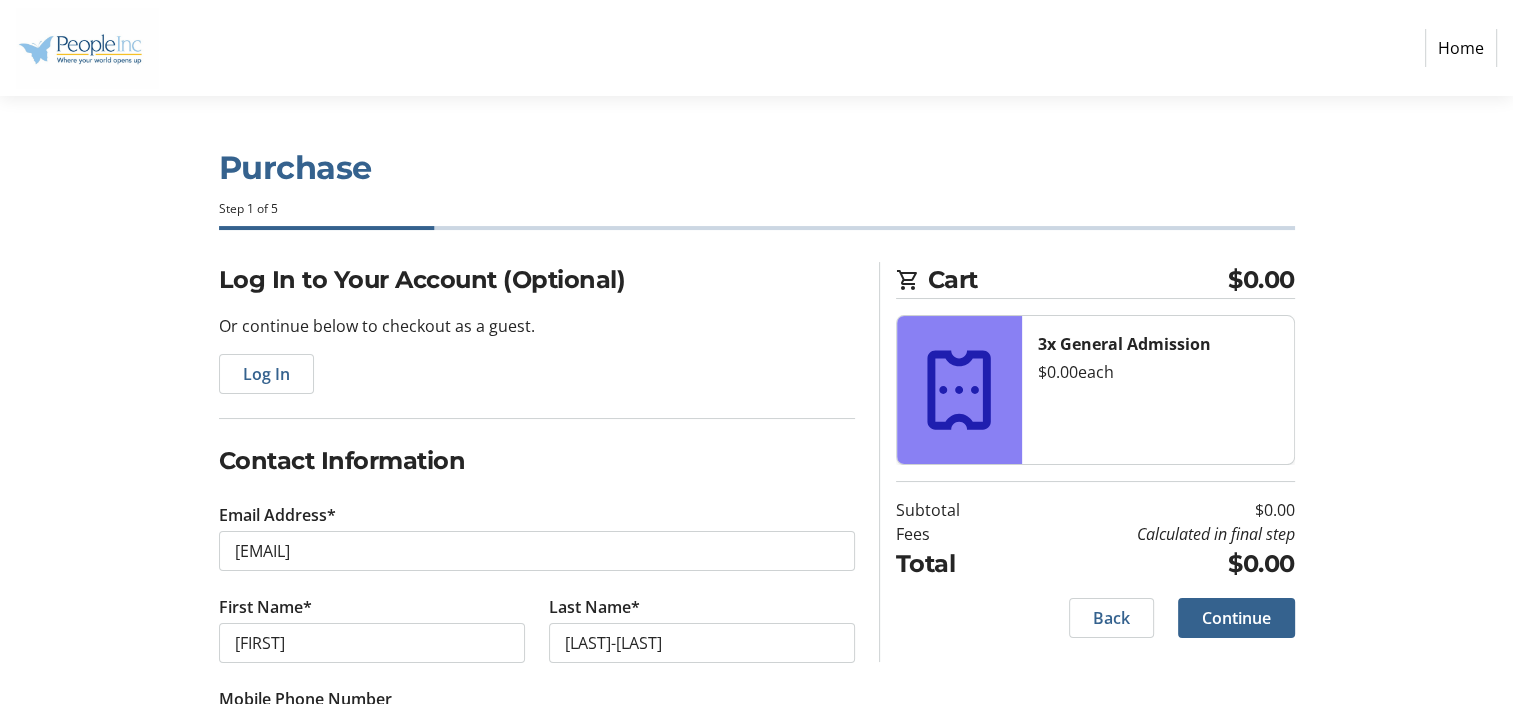 type on "[PHONE]" 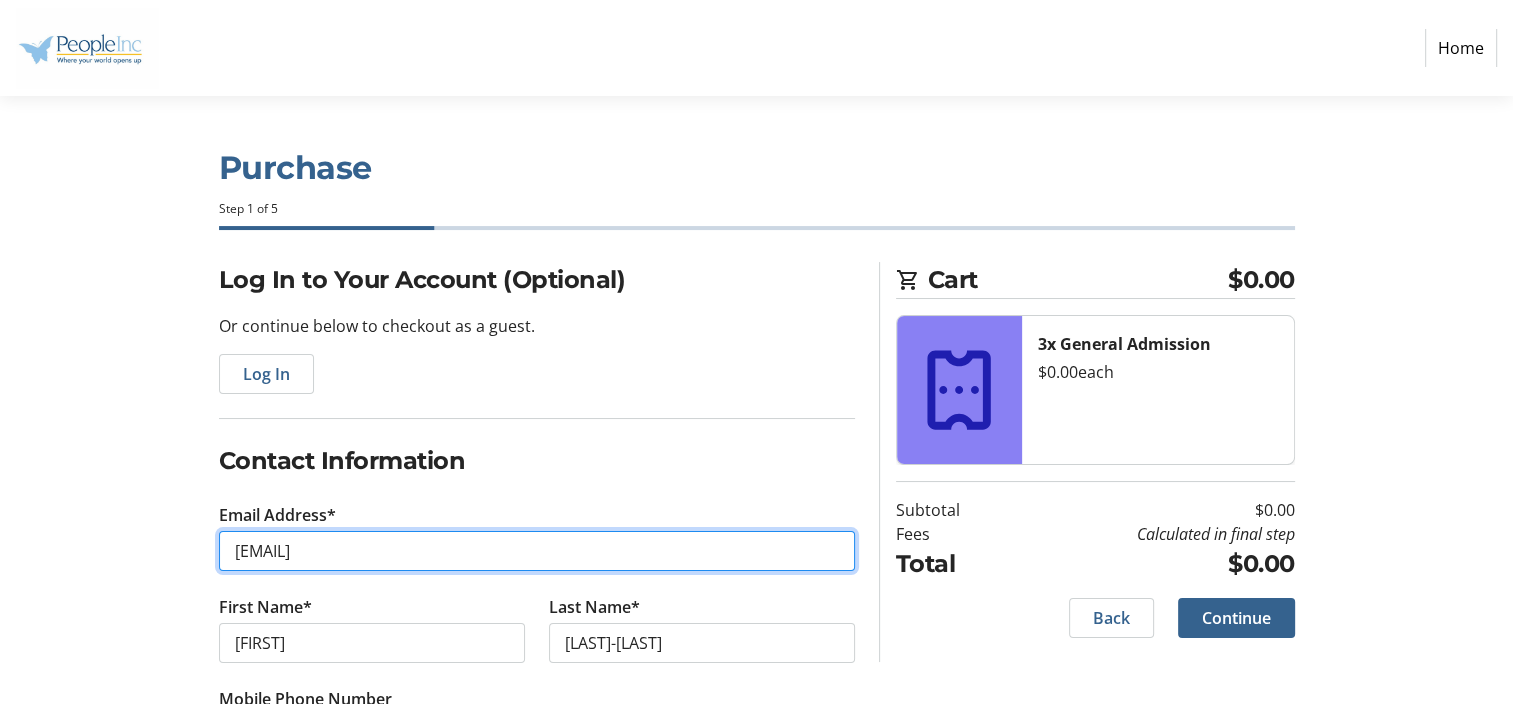 type on "[EMAIL]" 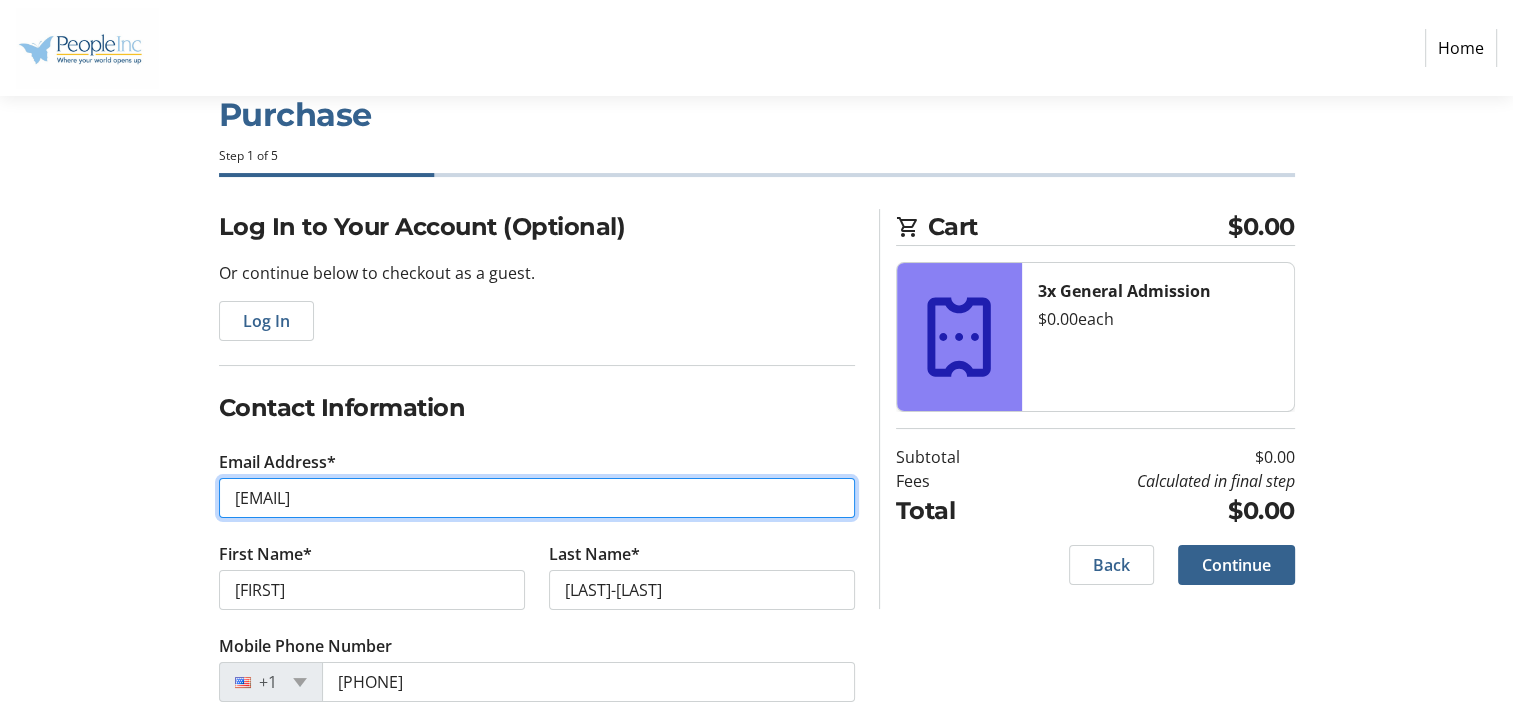 scroll, scrollTop: 97, scrollLeft: 0, axis: vertical 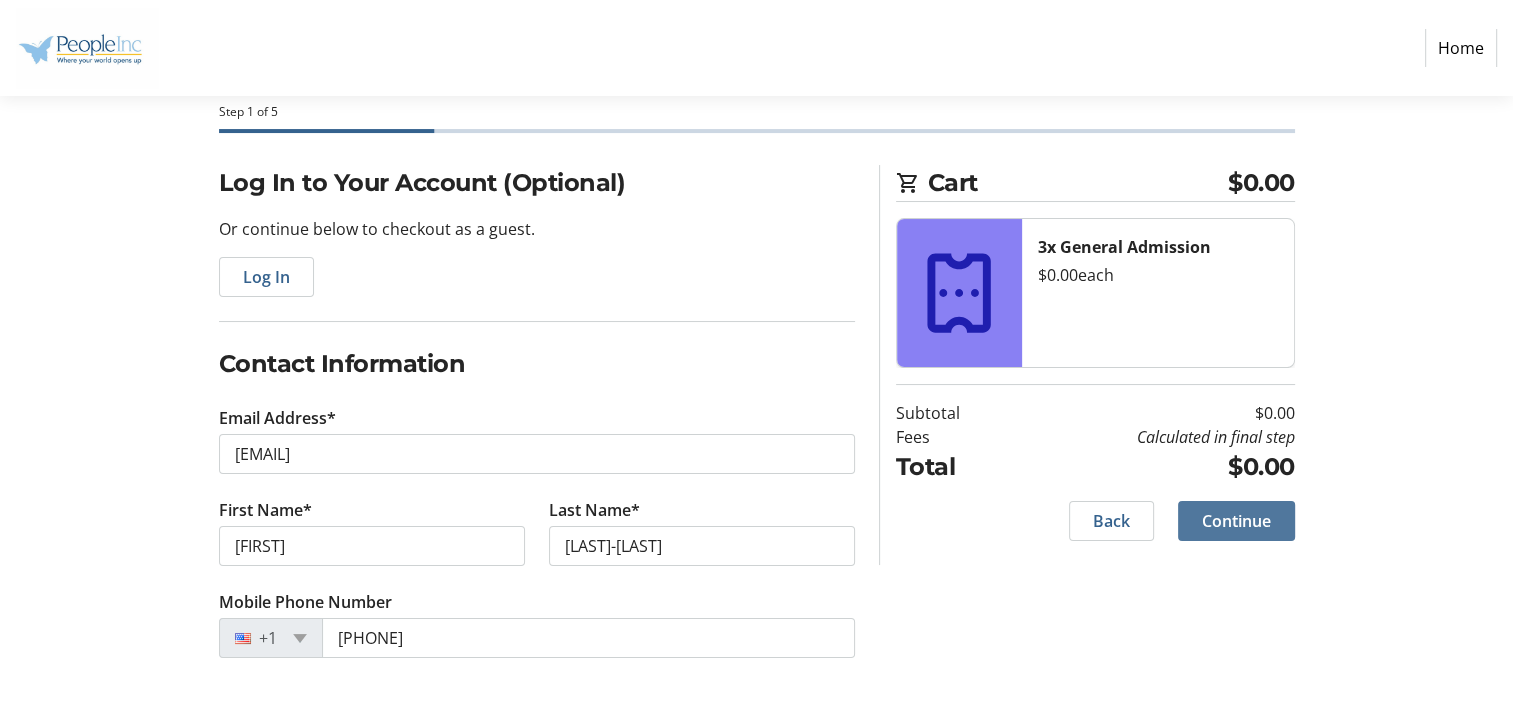 click on "Continue" 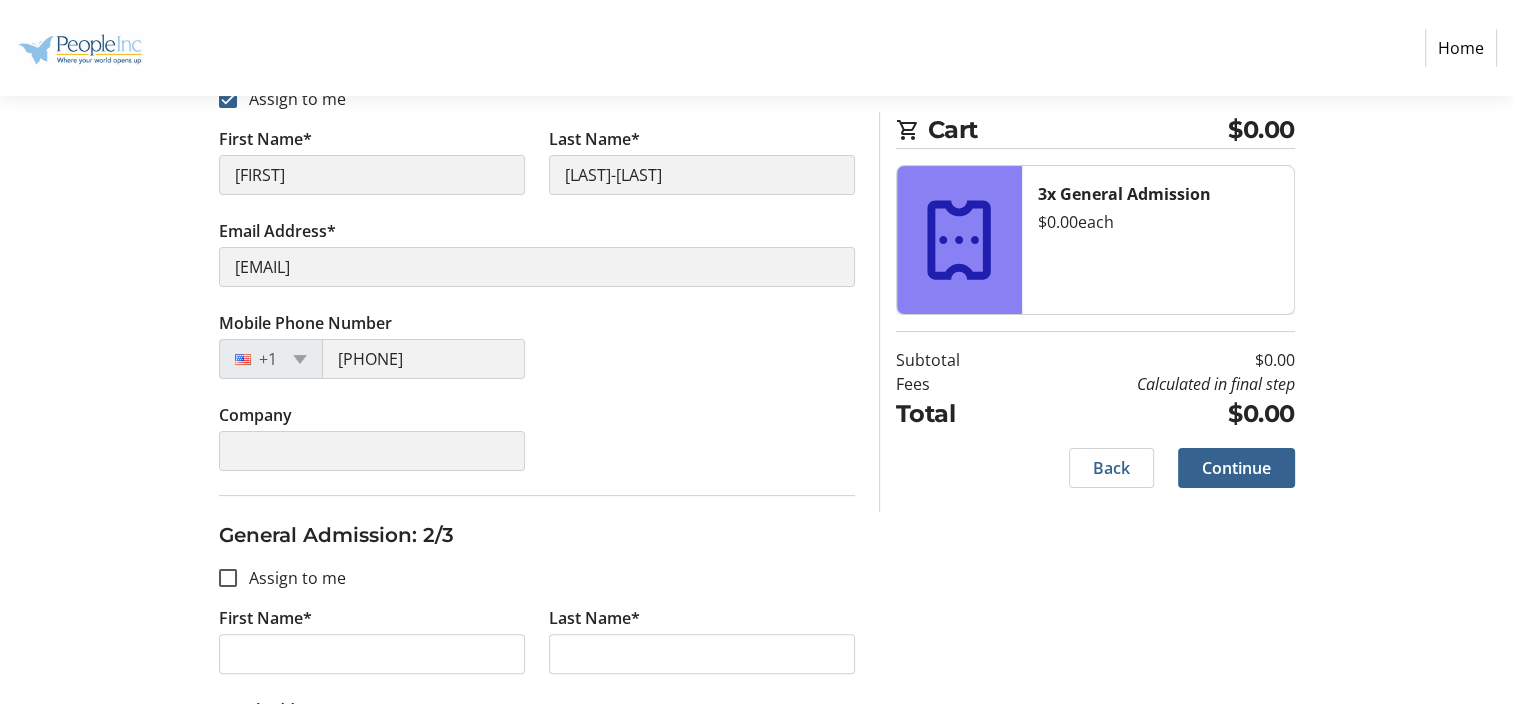 scroll, scrollTop: 200, scrollLeft: 0, axis: vertical 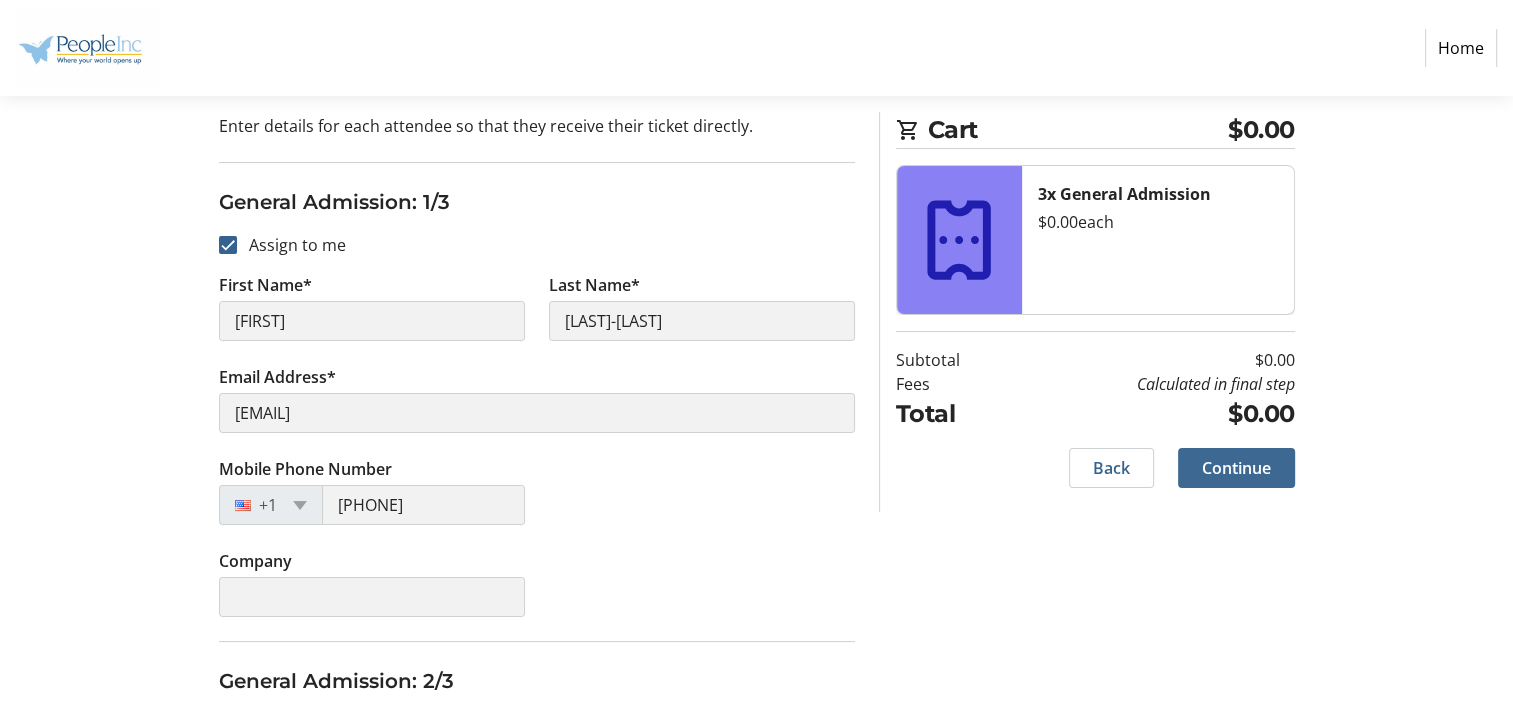 click on "Continue" 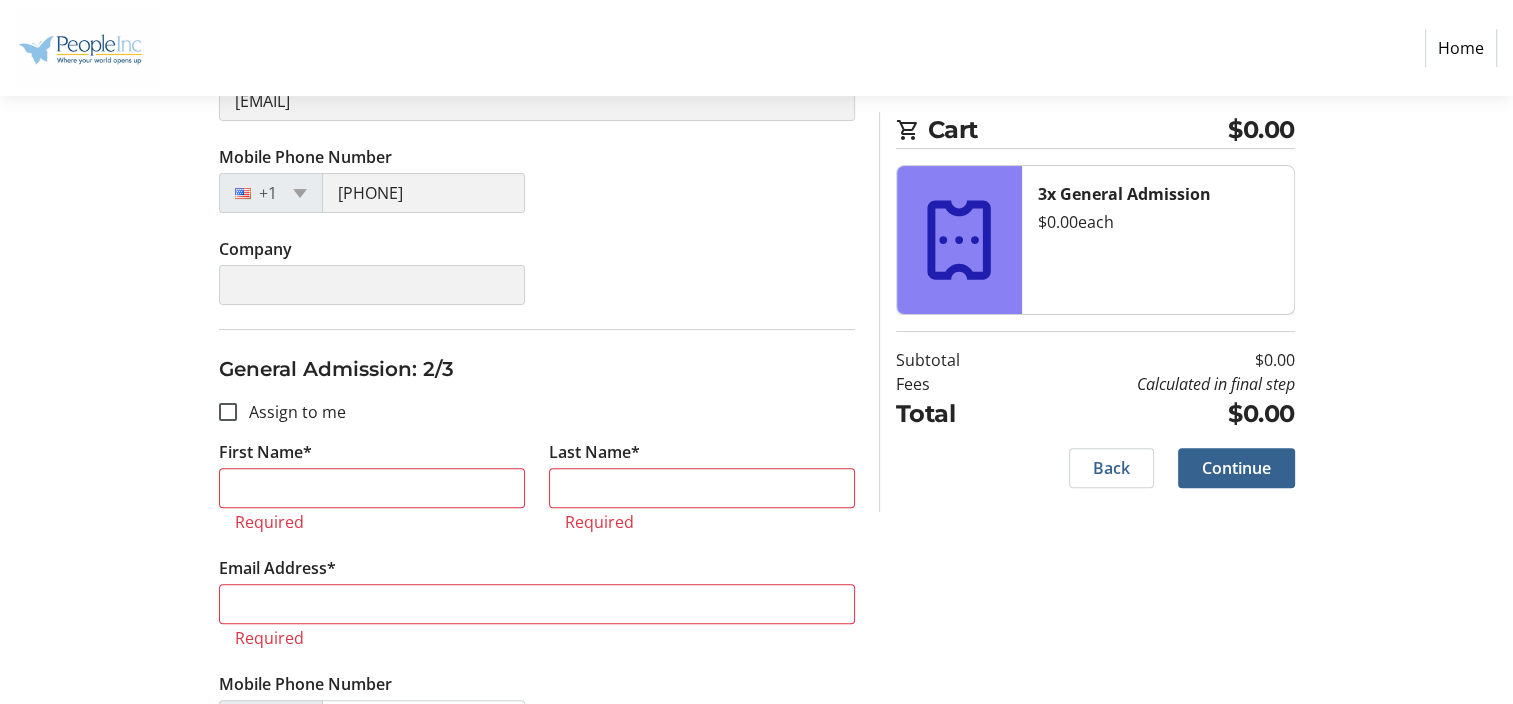 scroll, scrollTop: 822, scrollLeft: 0, axis: vertical 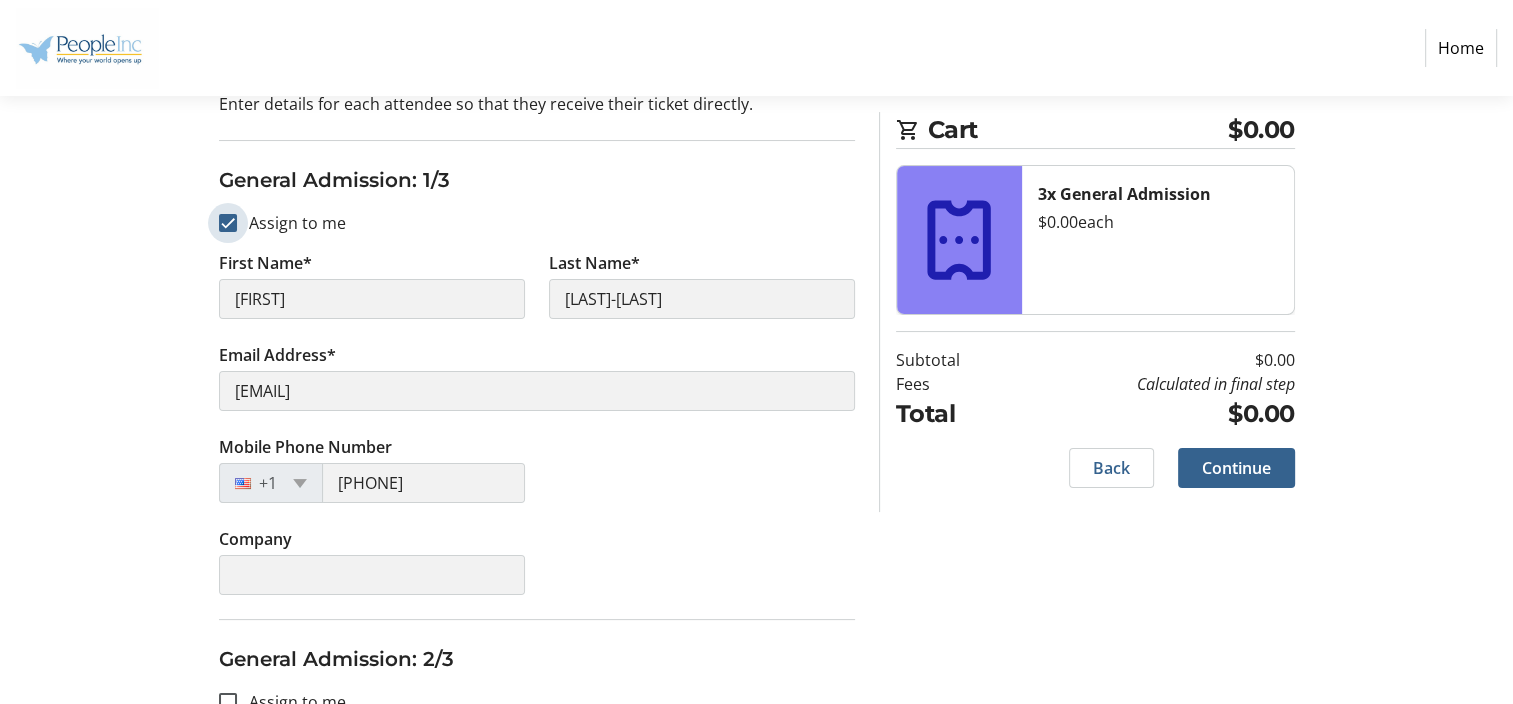 click on "Assign to me" at bounding box center (228, 223) 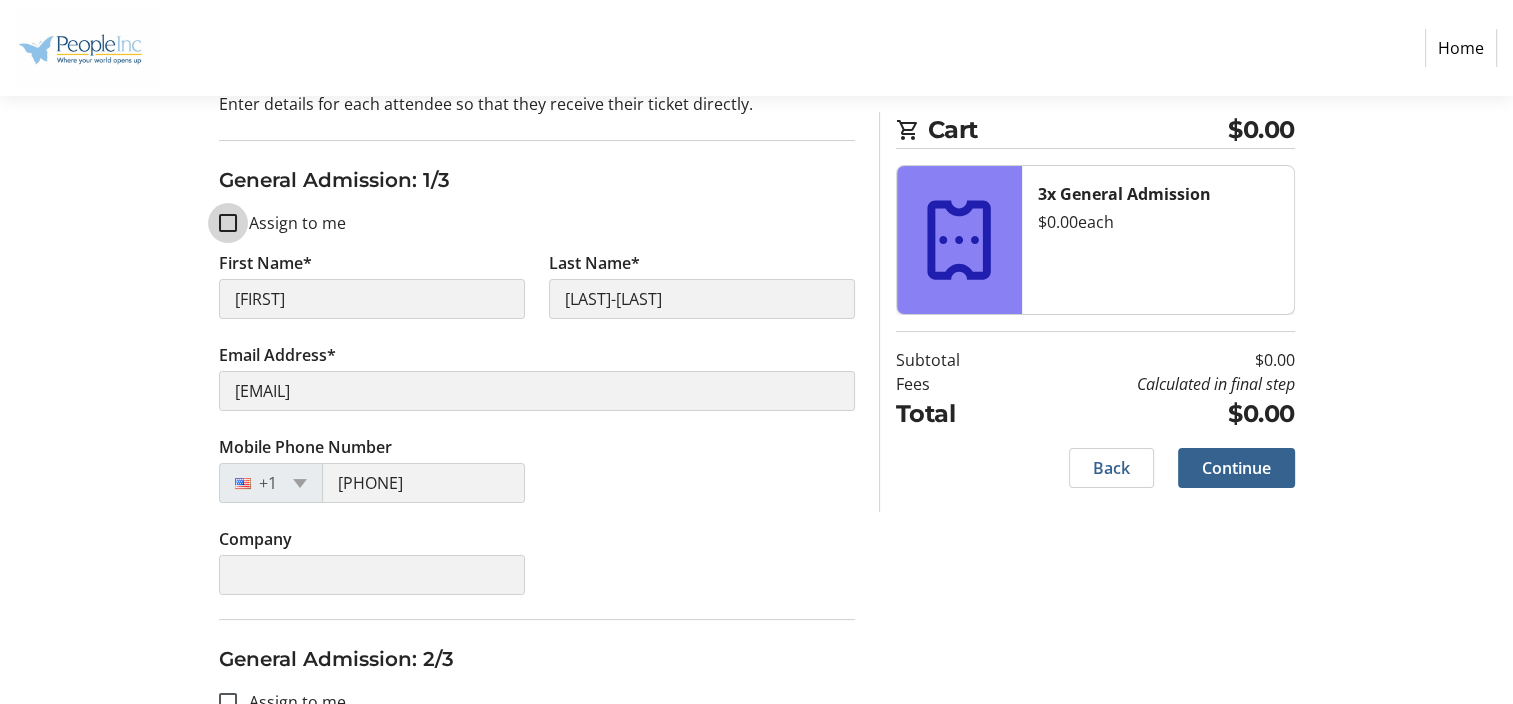 checkbox on "false" 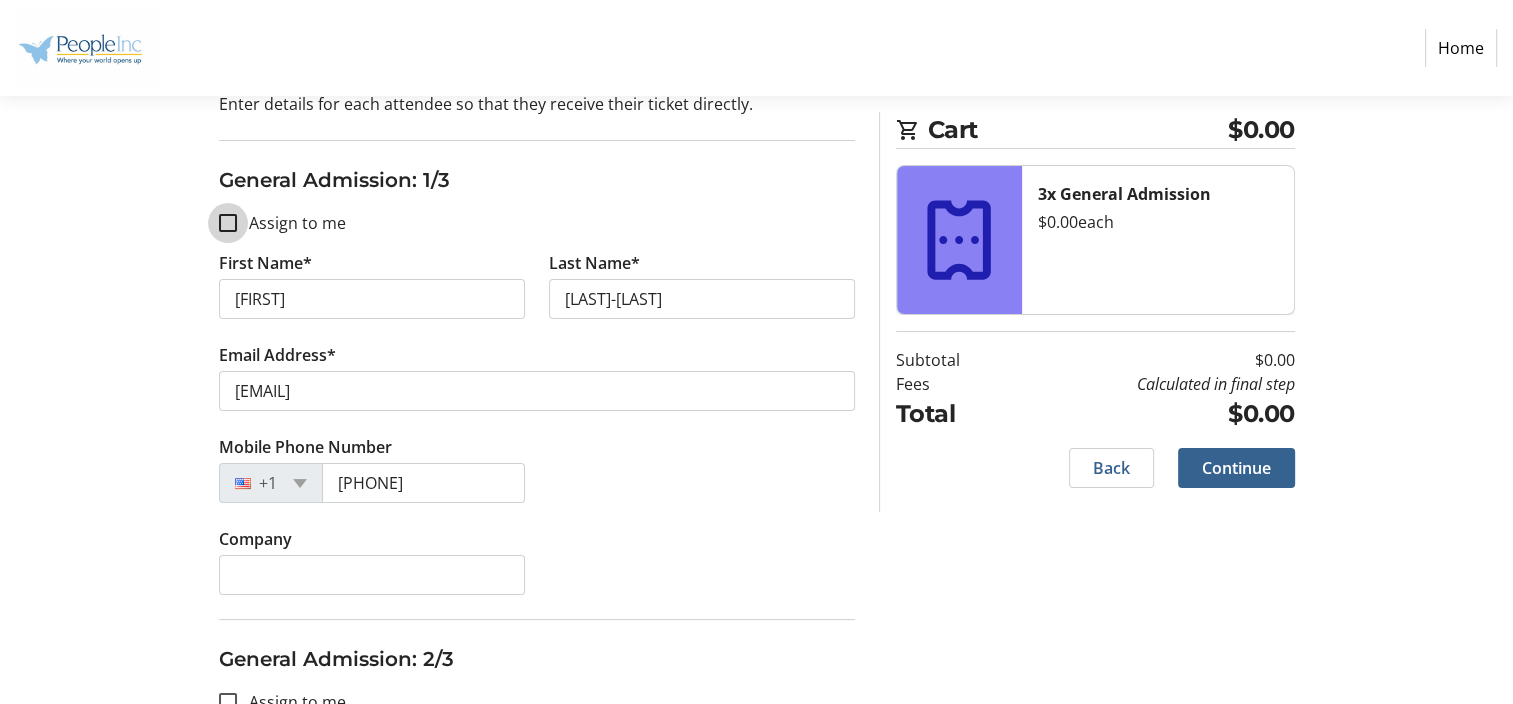 type 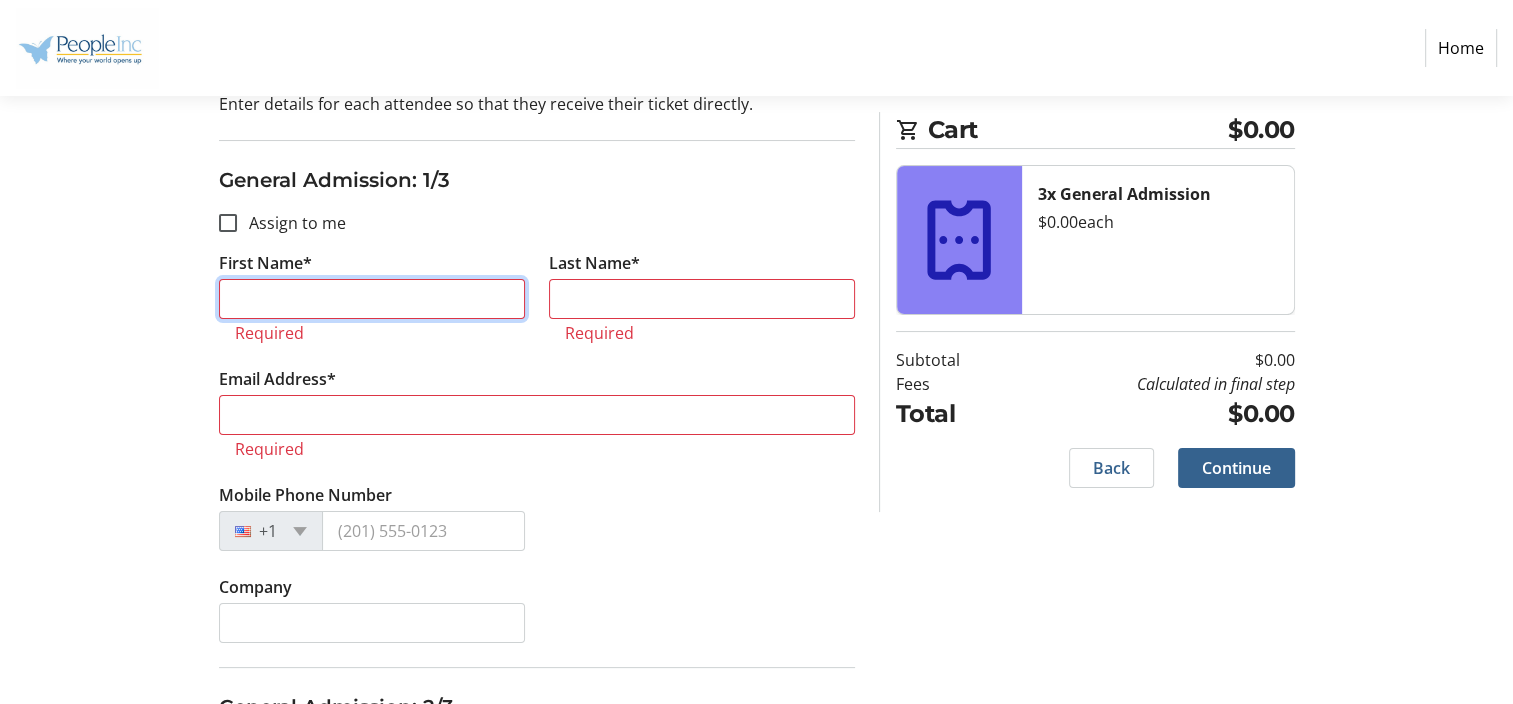 click on "First Name*" at bounding box center [372, 299] 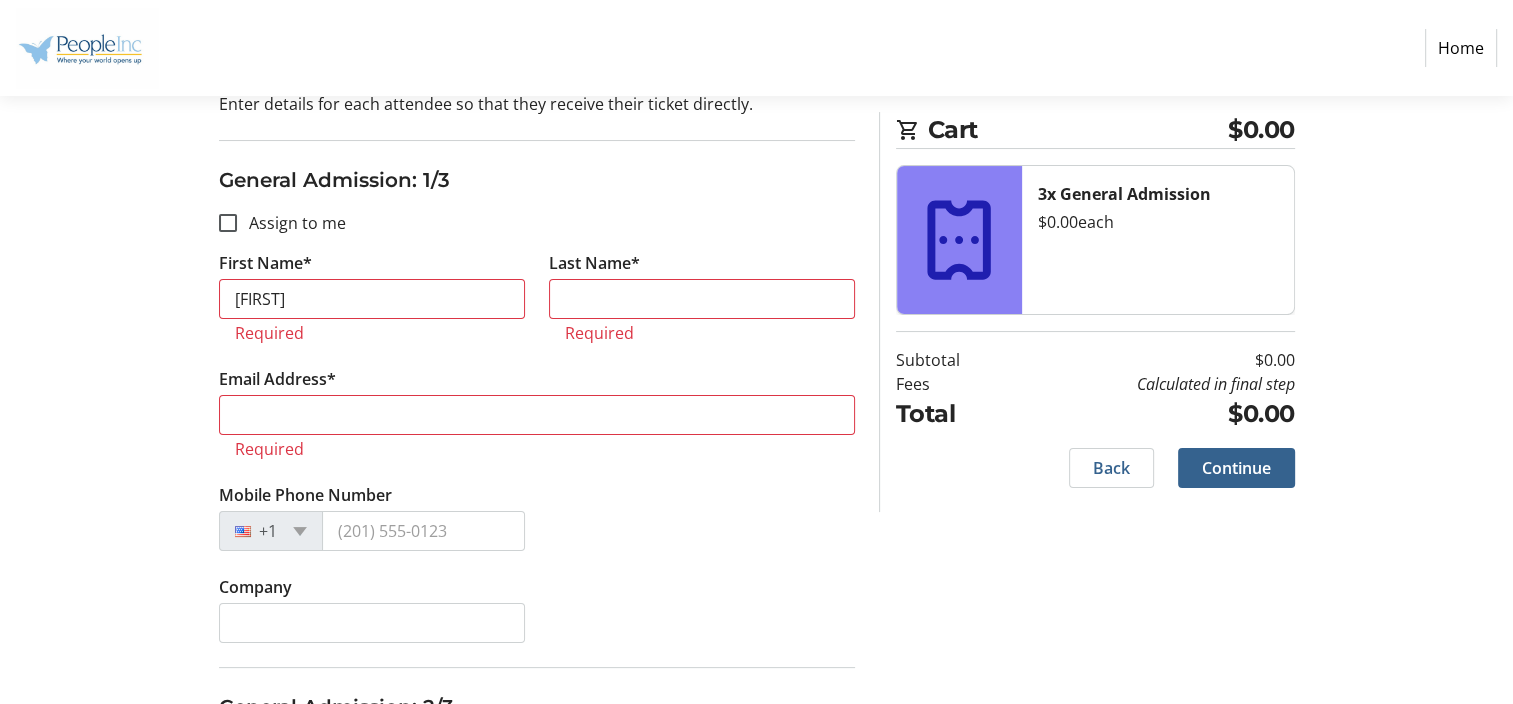 type on "[FIRST]" 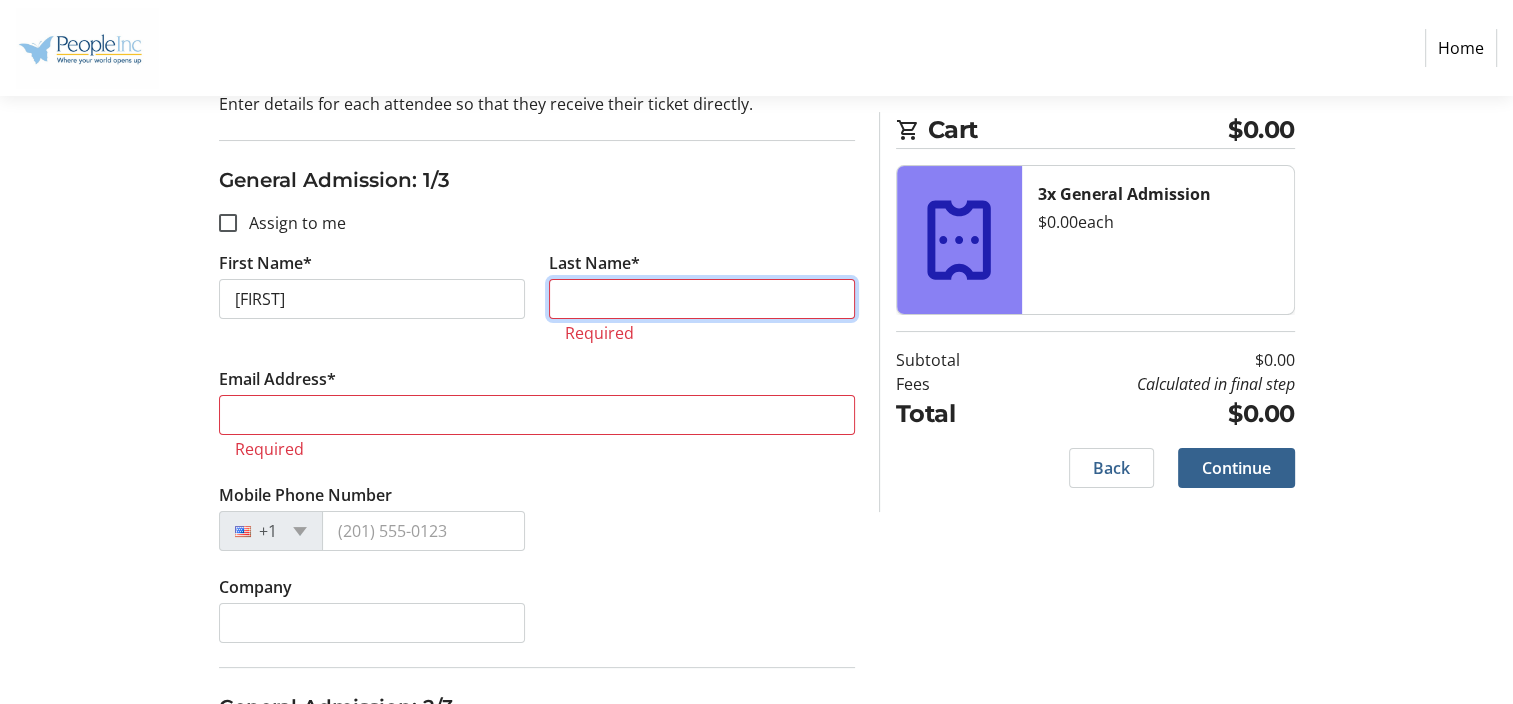 click on "Last Name*" at bounding box center (702, 299) 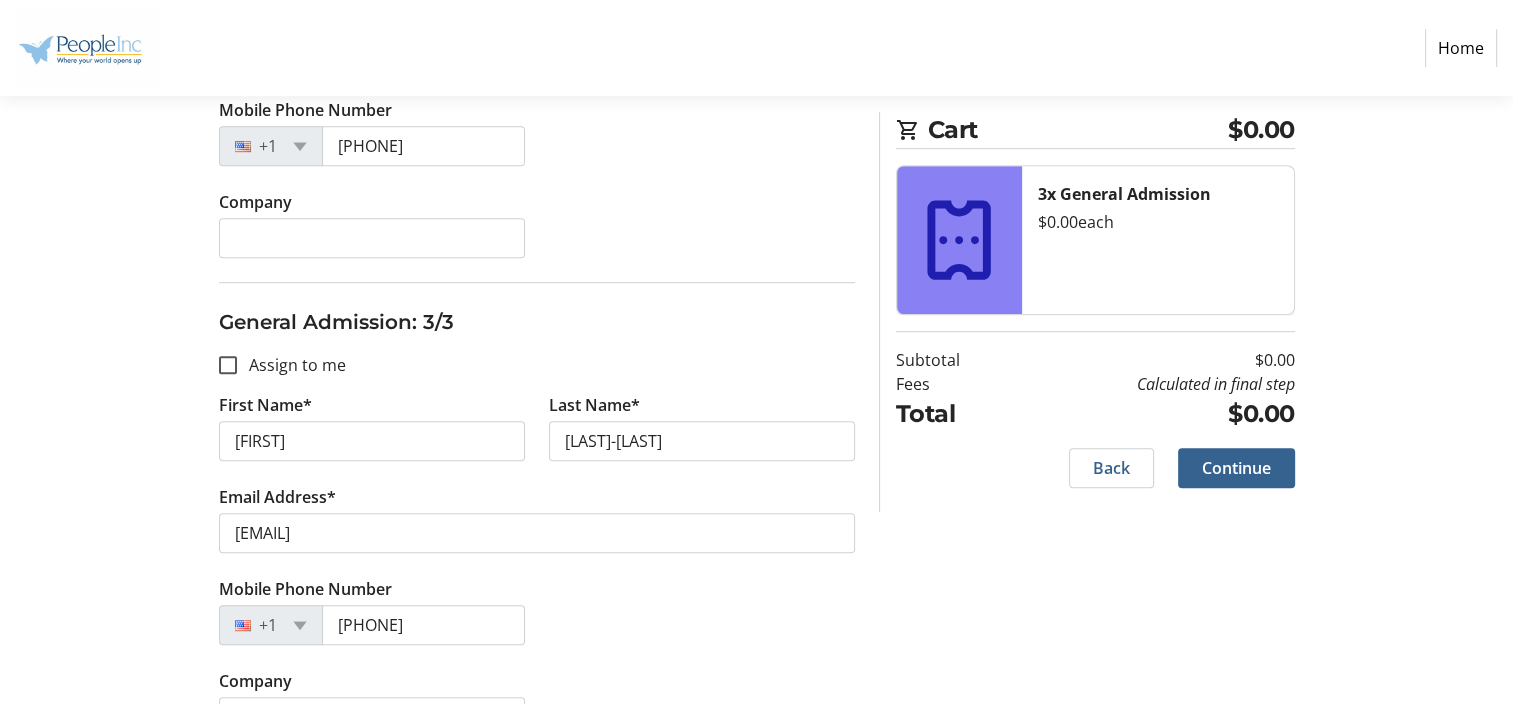 scroll, scrollTop: 1115, scrollLeft: 0, axis: vertical 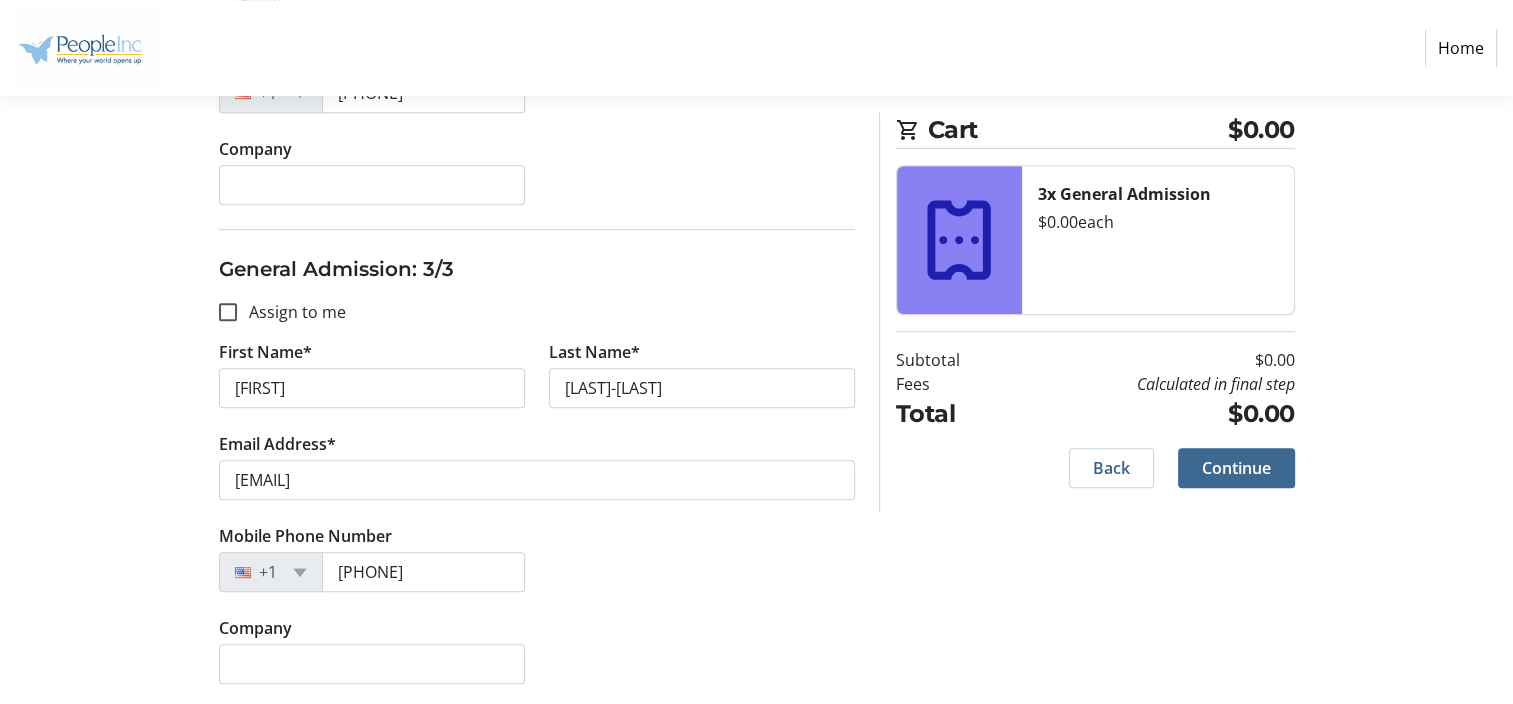 click on "Continue" 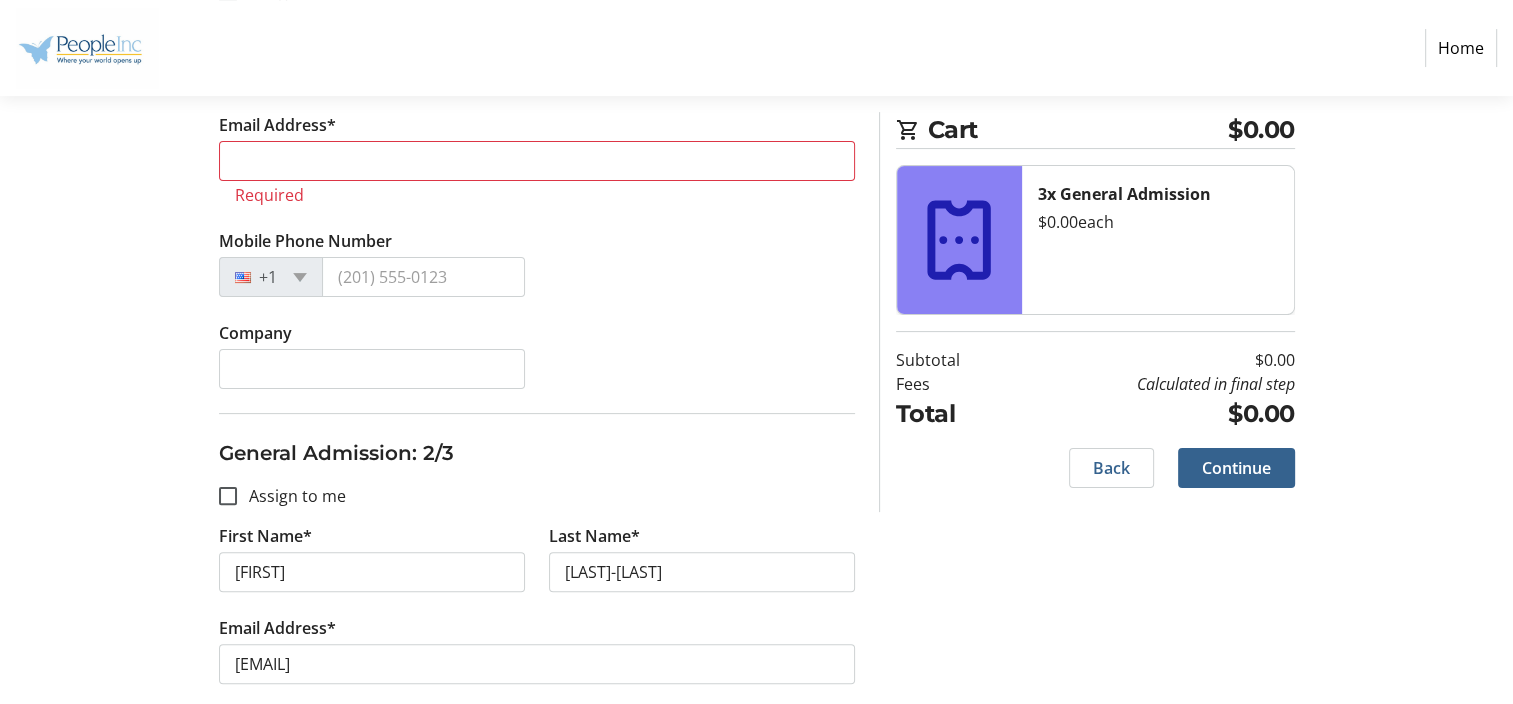scroll, scrollTop: 436, scrollLeft: 0, axis: vertical 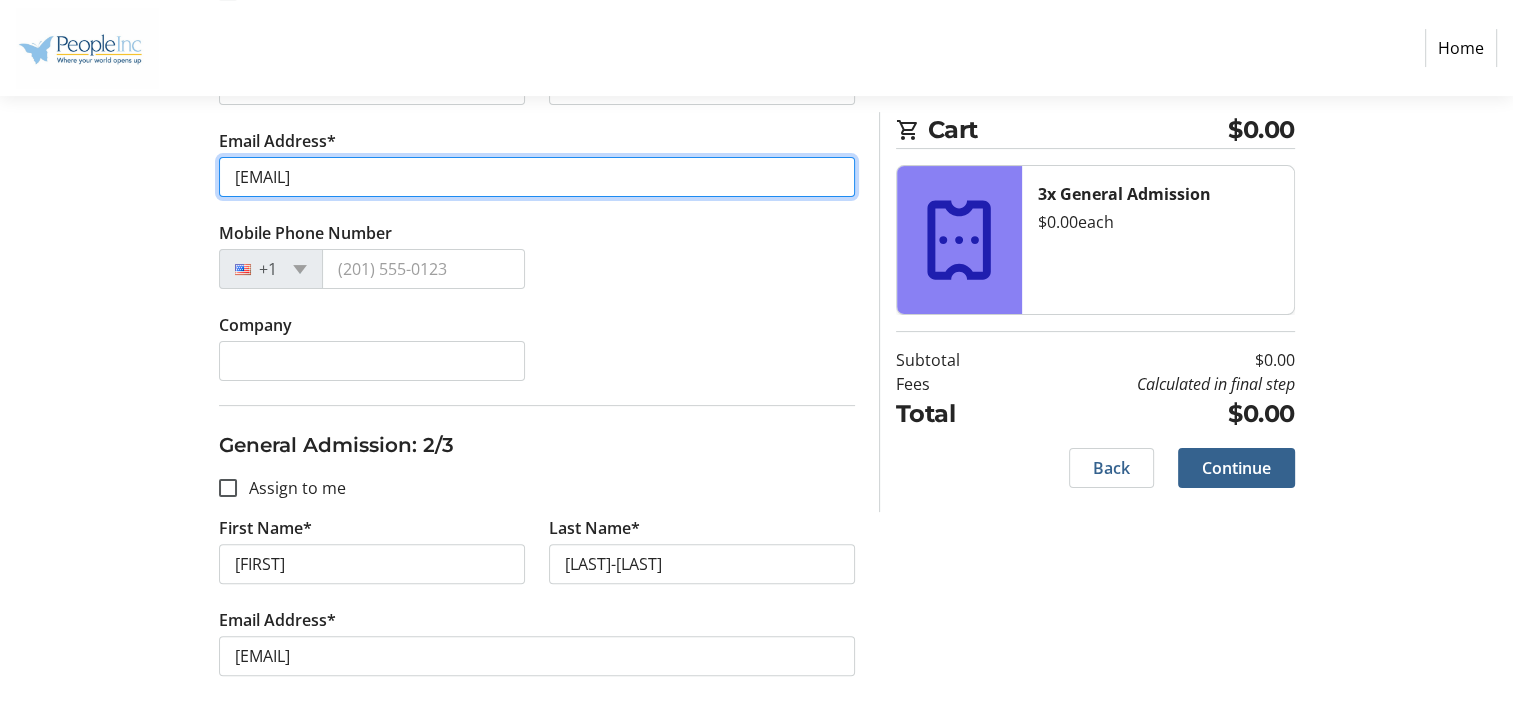 type on "[EMAIL]" 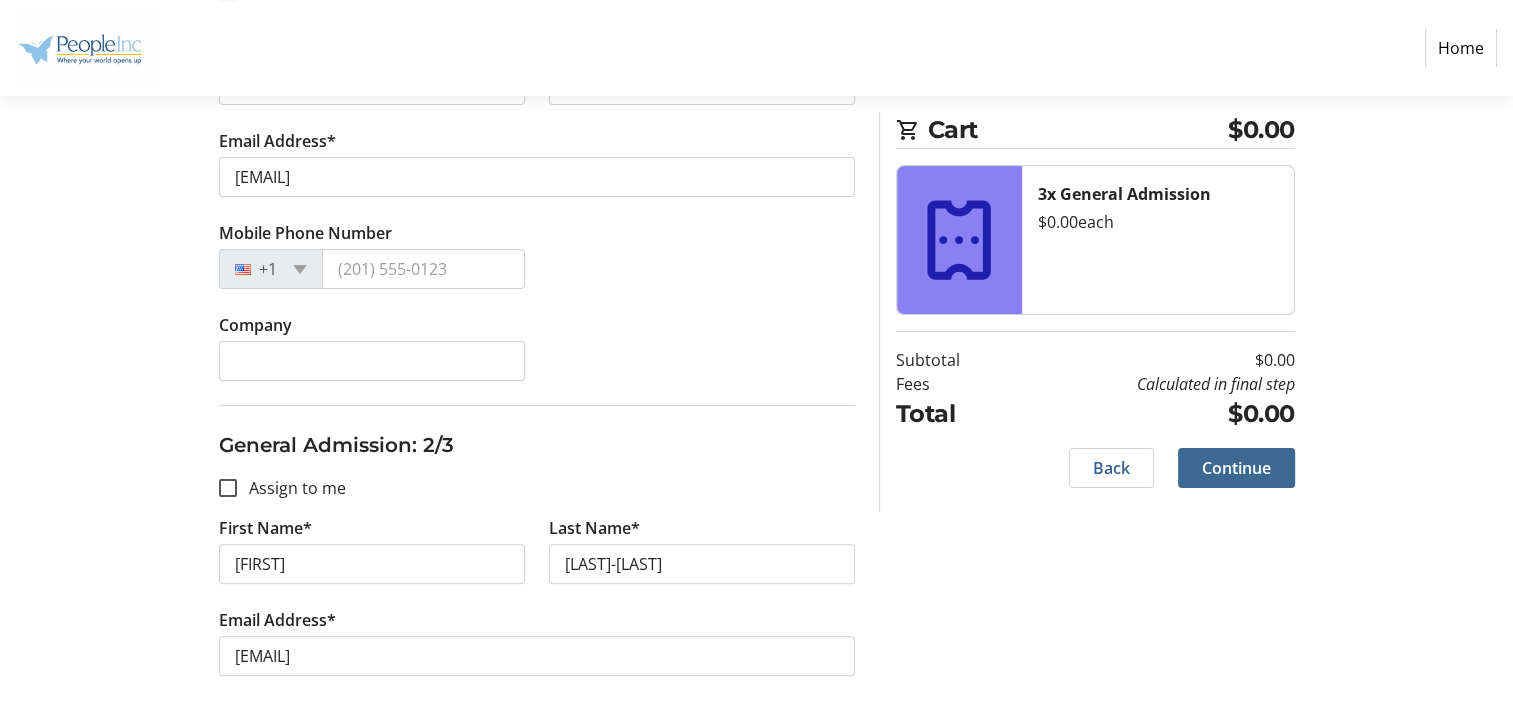 click on "Continue" 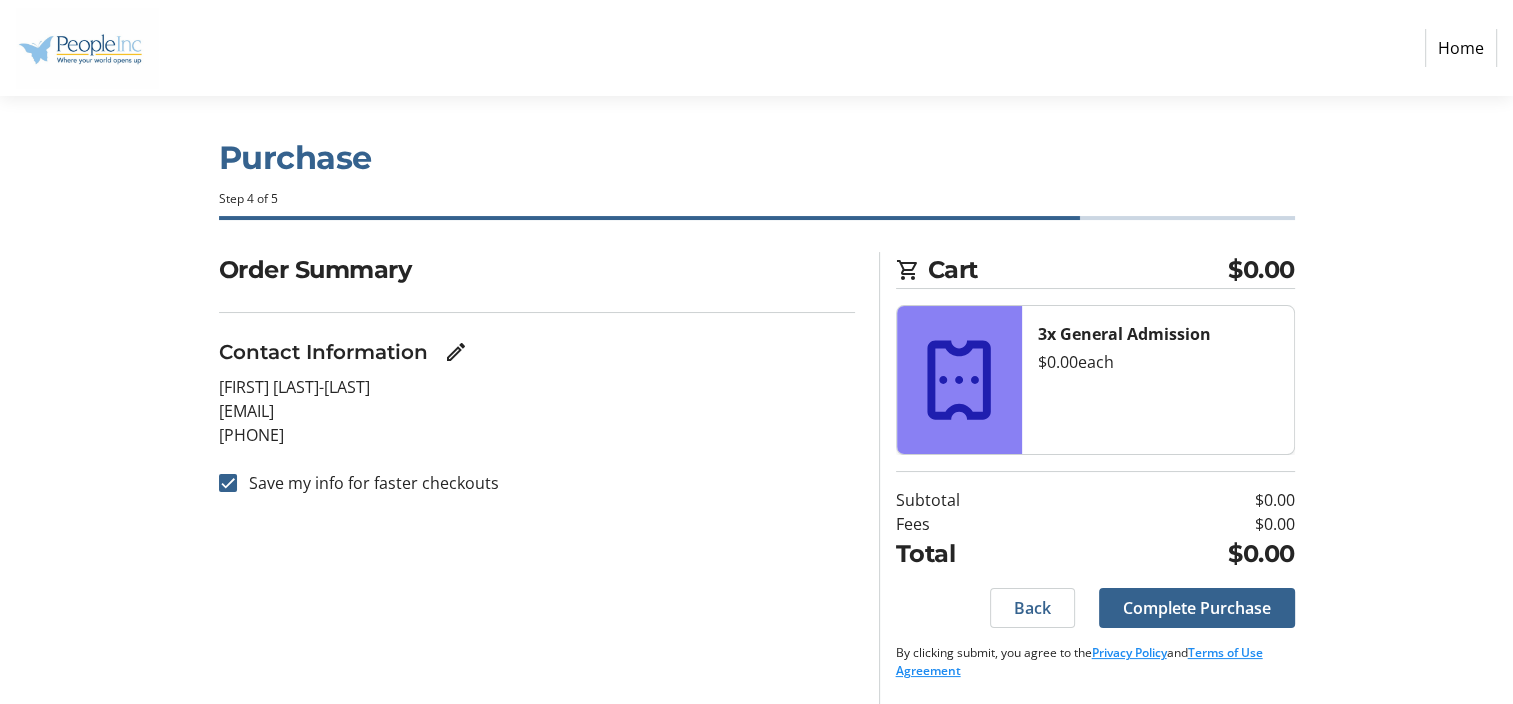 scroll, scrollTop: 0, scrollLeft: 0, axis: both 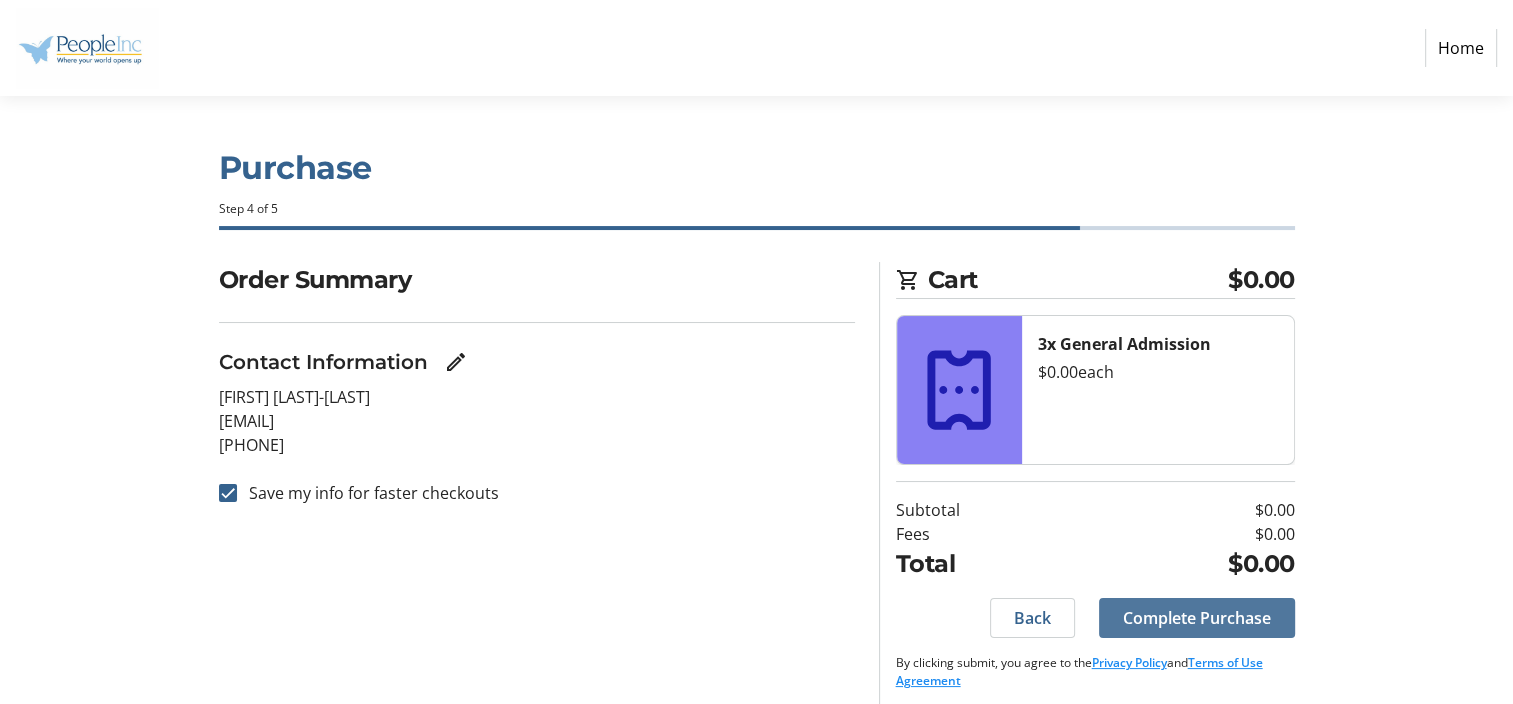 click on "Complete Purchase" 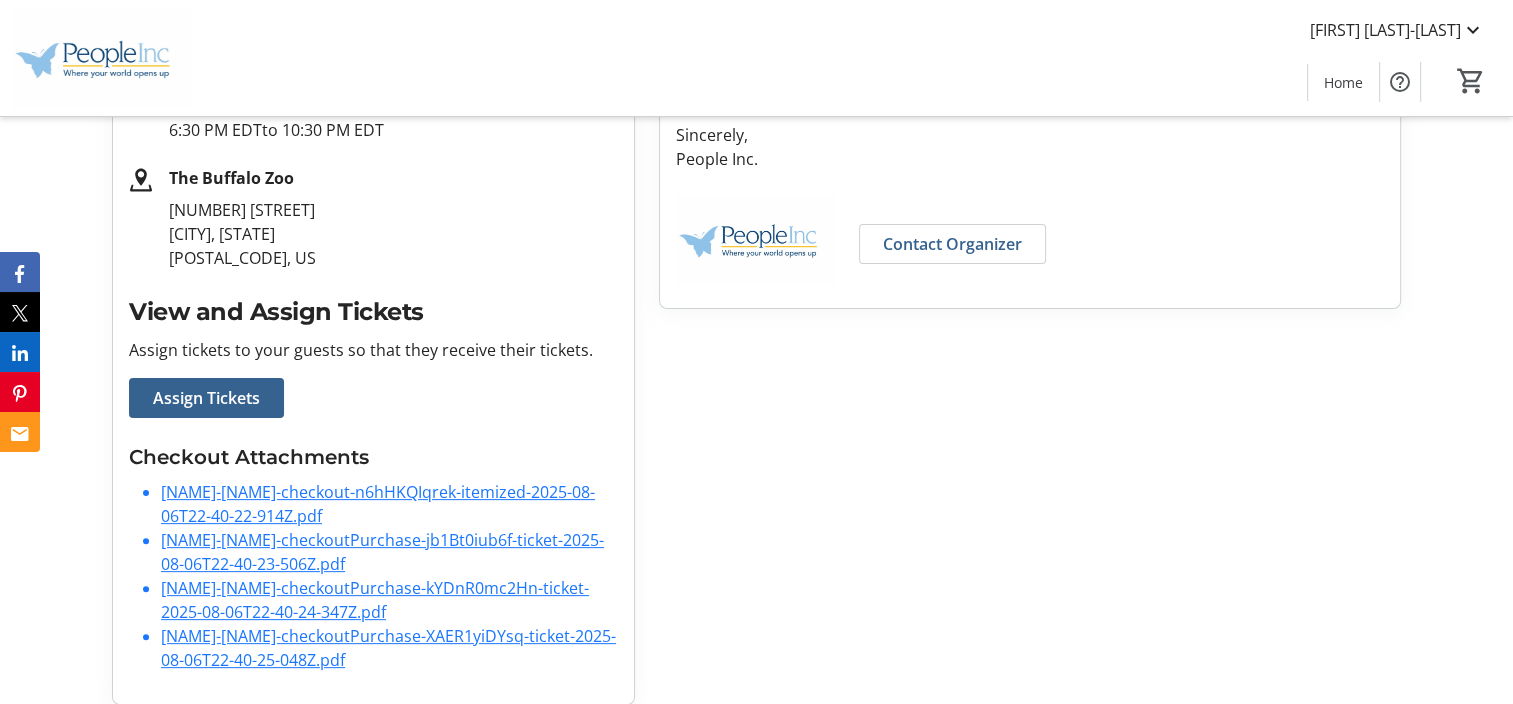 scroll, scrollTop: 454, scrollLeft: 0, axis: vertical 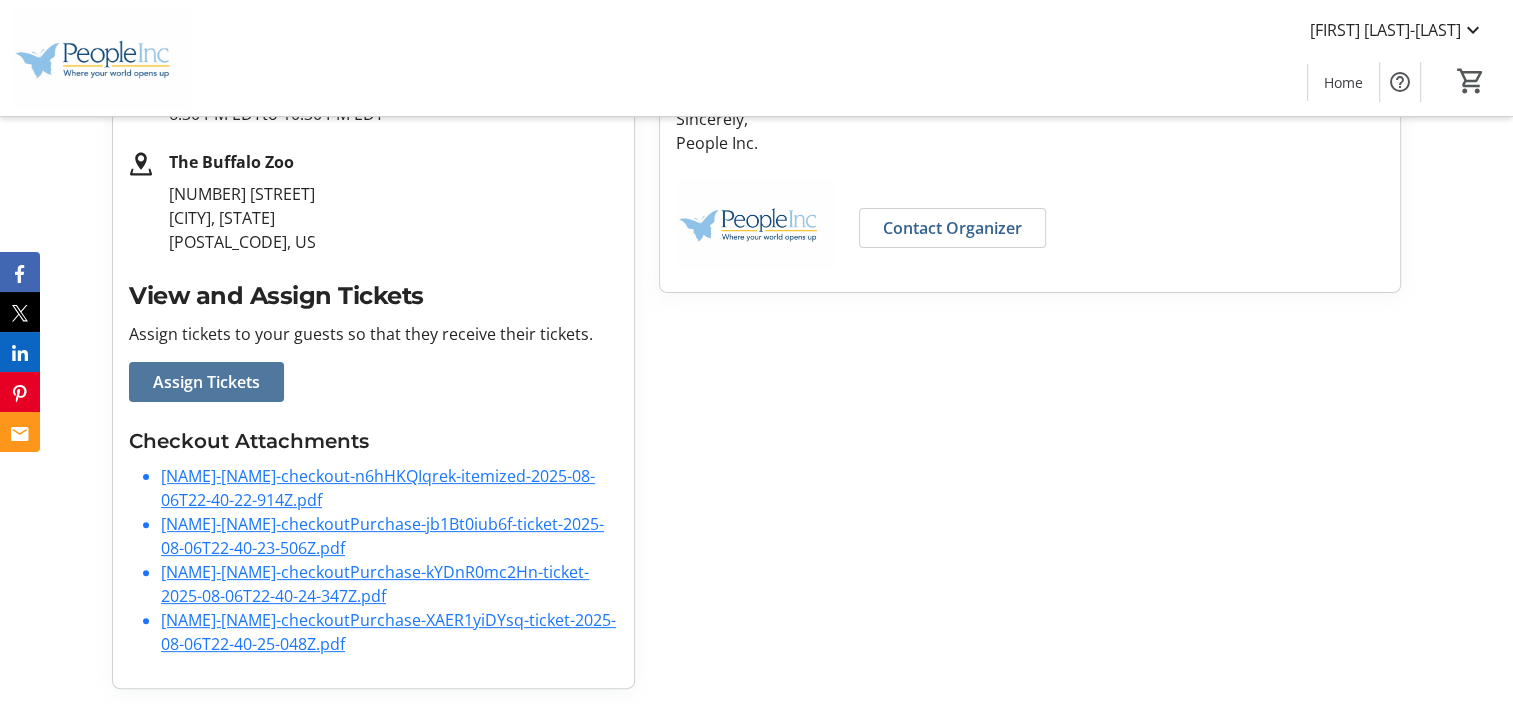 click on "Assign Tickets" 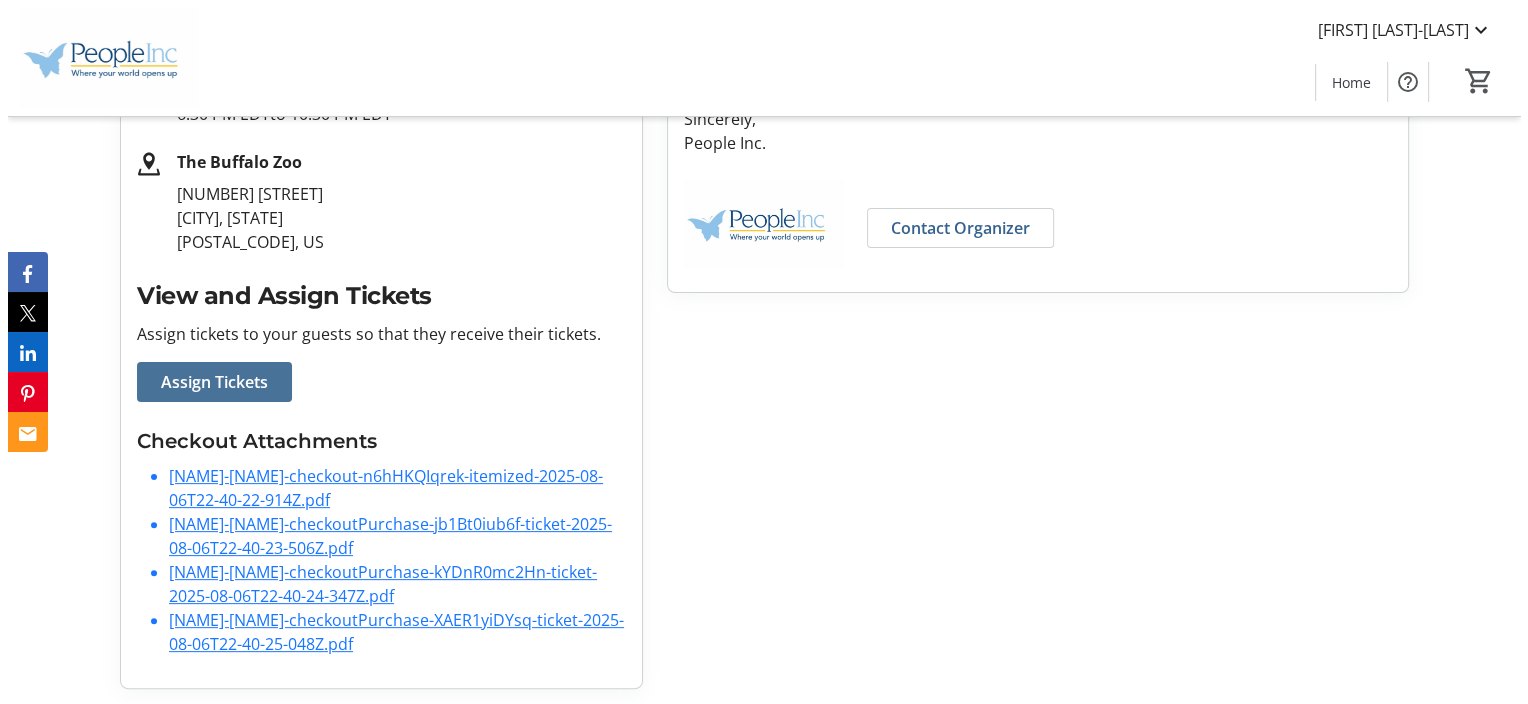 scroll, scrollTop: 0, scrollLeft: 0, axis: both 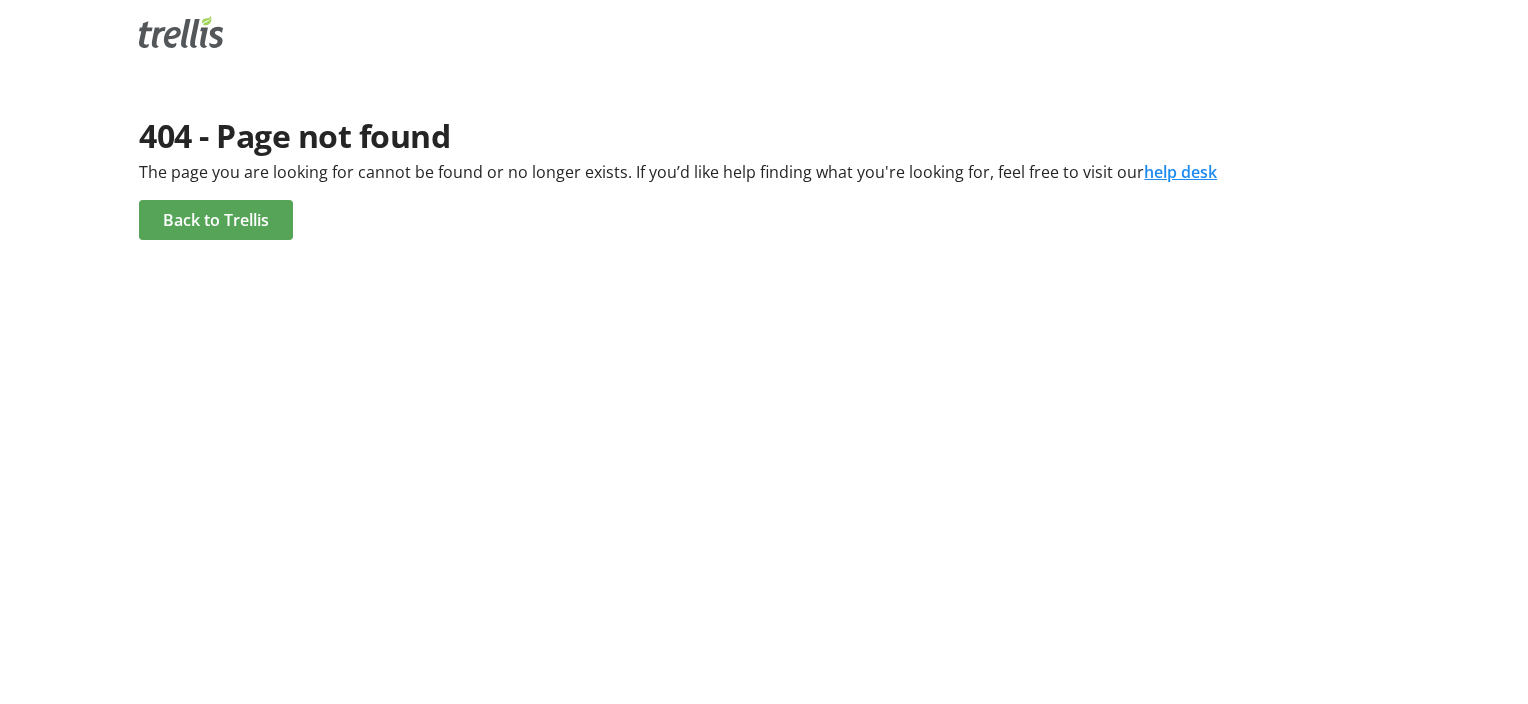 click on "Back to Trellis" 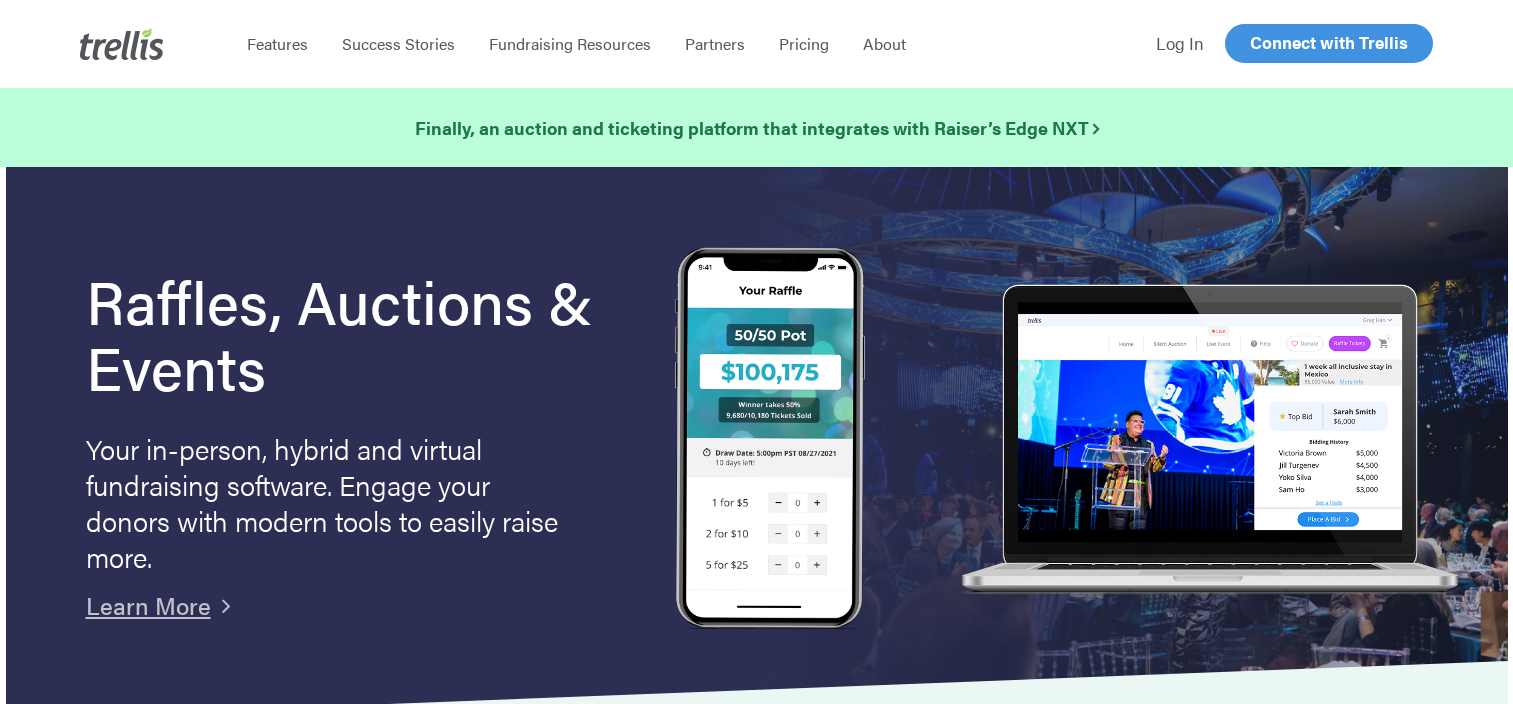 scroll, scrollTop: 0, scrollLeft: 0, axis: both 